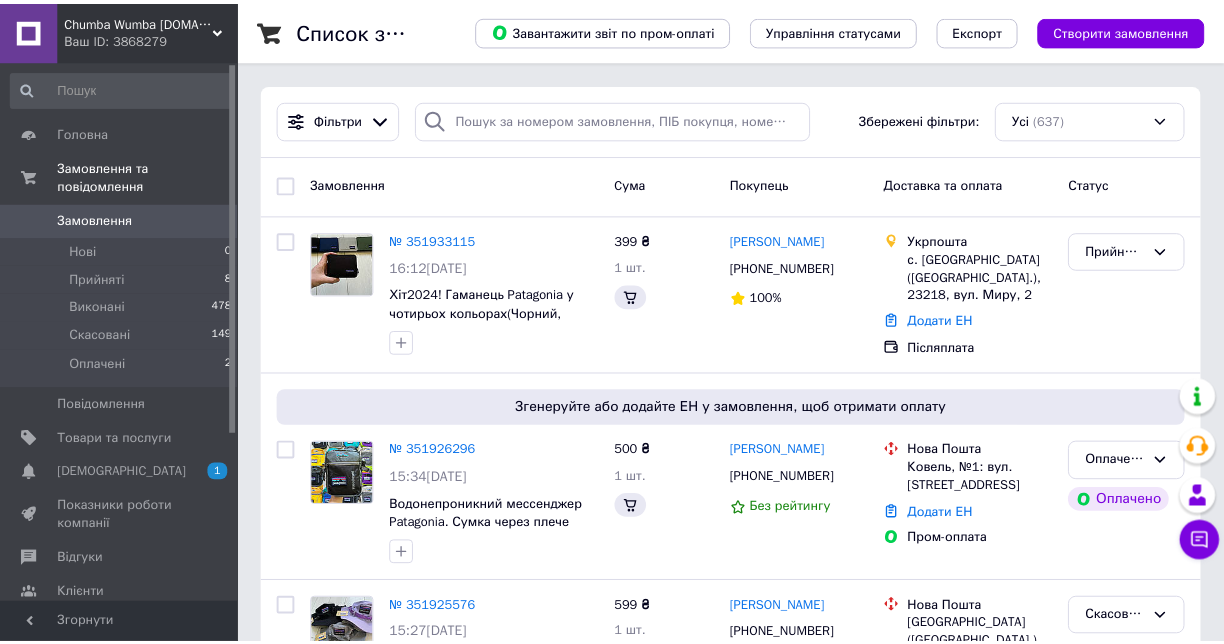 scroll, scrollTop: 0, scrollLeft: 0, axis: both 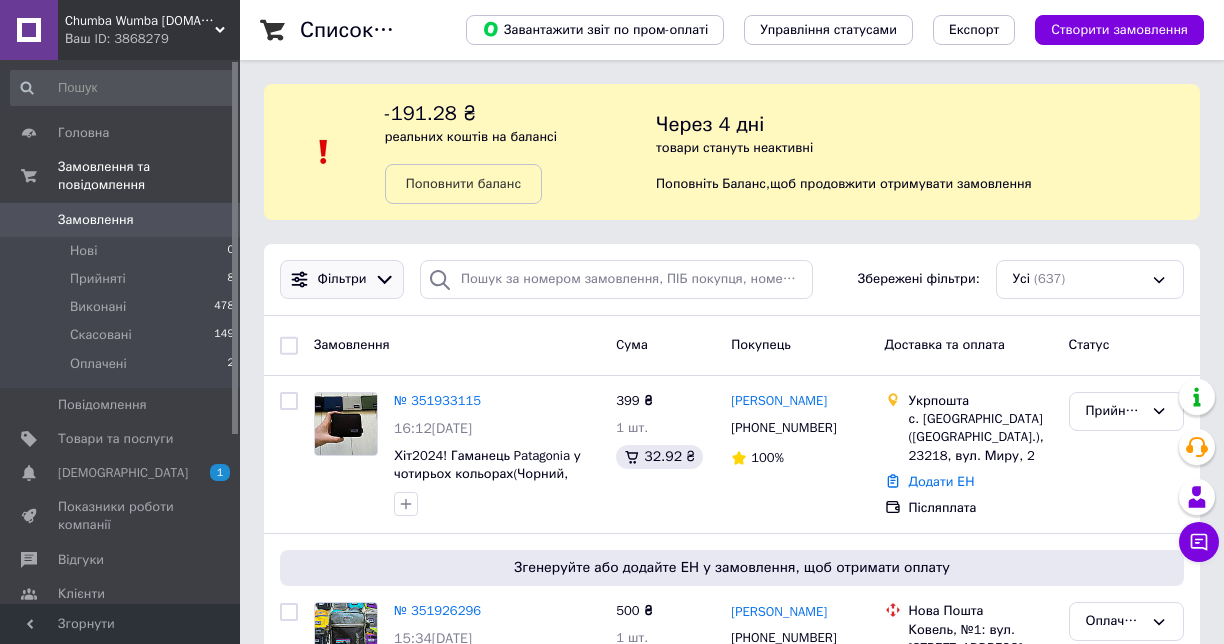 click on "Фільтри" at bounding box center [342, 279] 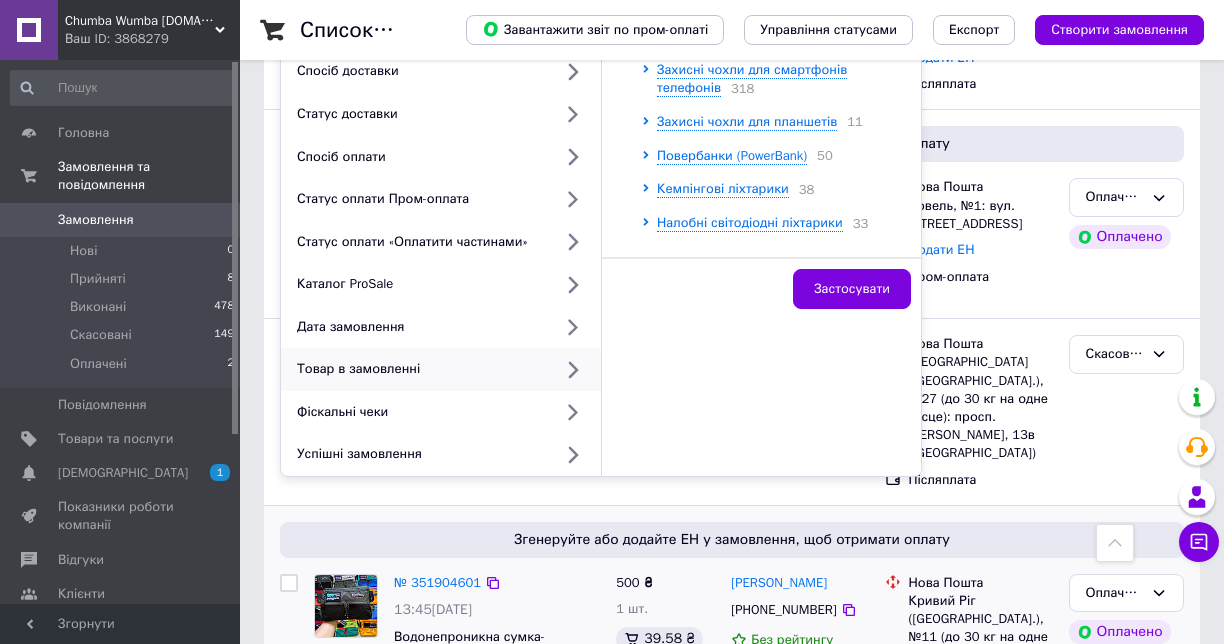 scroll, scrollTop: 400, scrollLeft: 0, axis: vertical 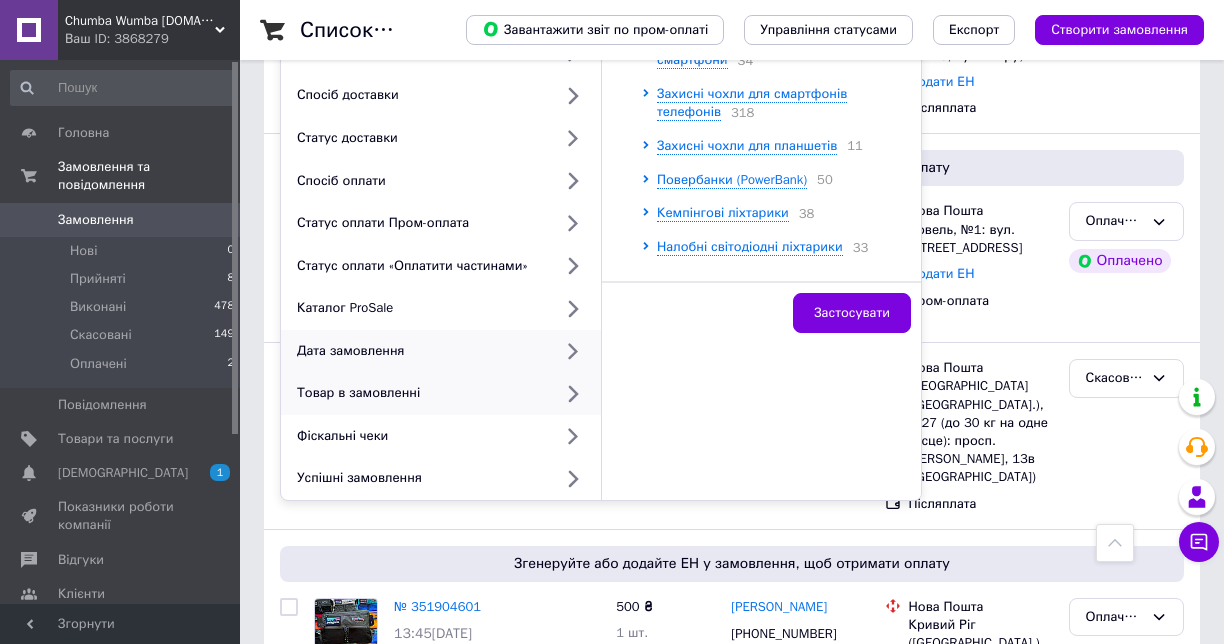 click on "Дата замовлення" at bounding box center (420, 351) 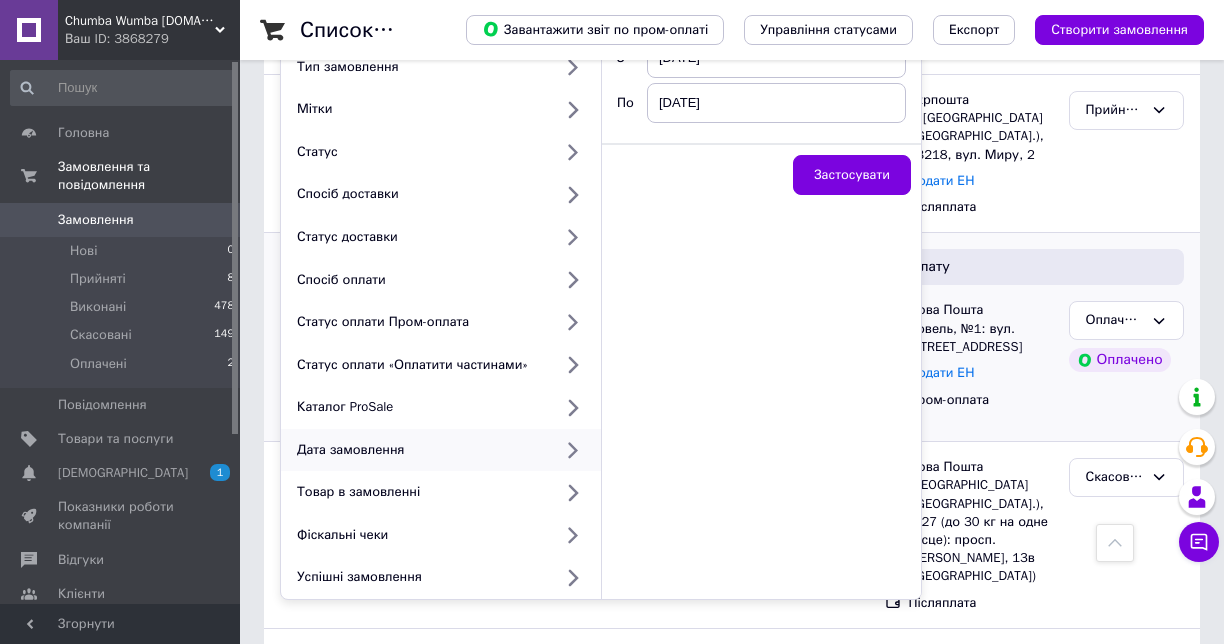 scroll, scrollTop: 100, scrollLeft: 0, axis: vertical 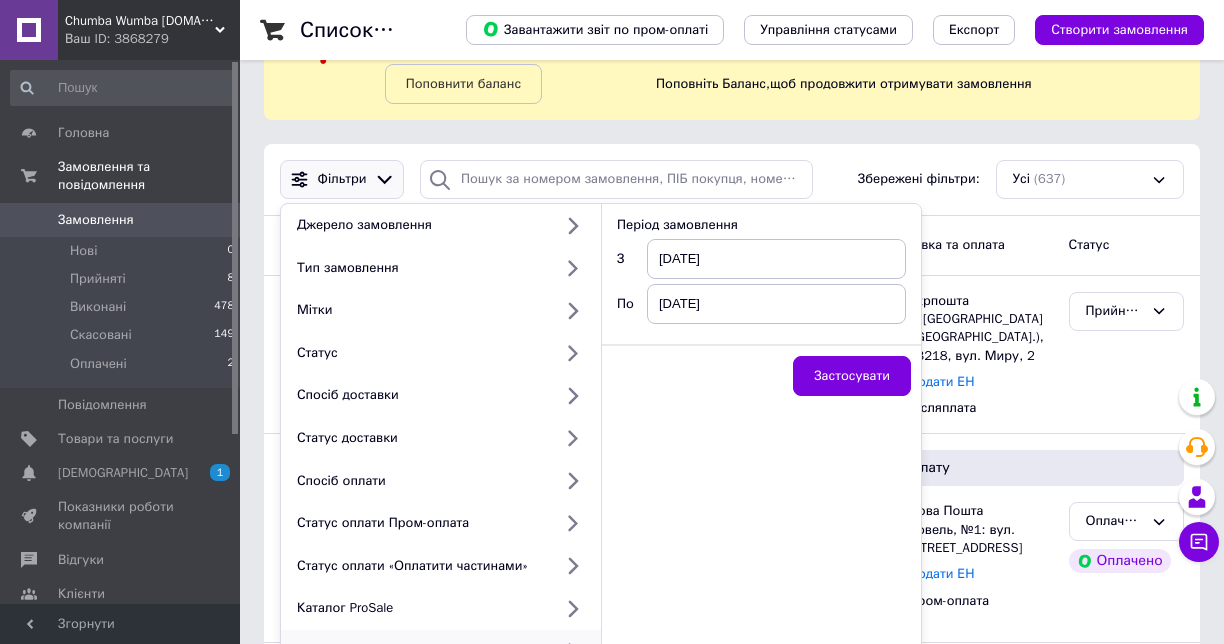 click on "10.07.2025" at bounding box center (776, 259) 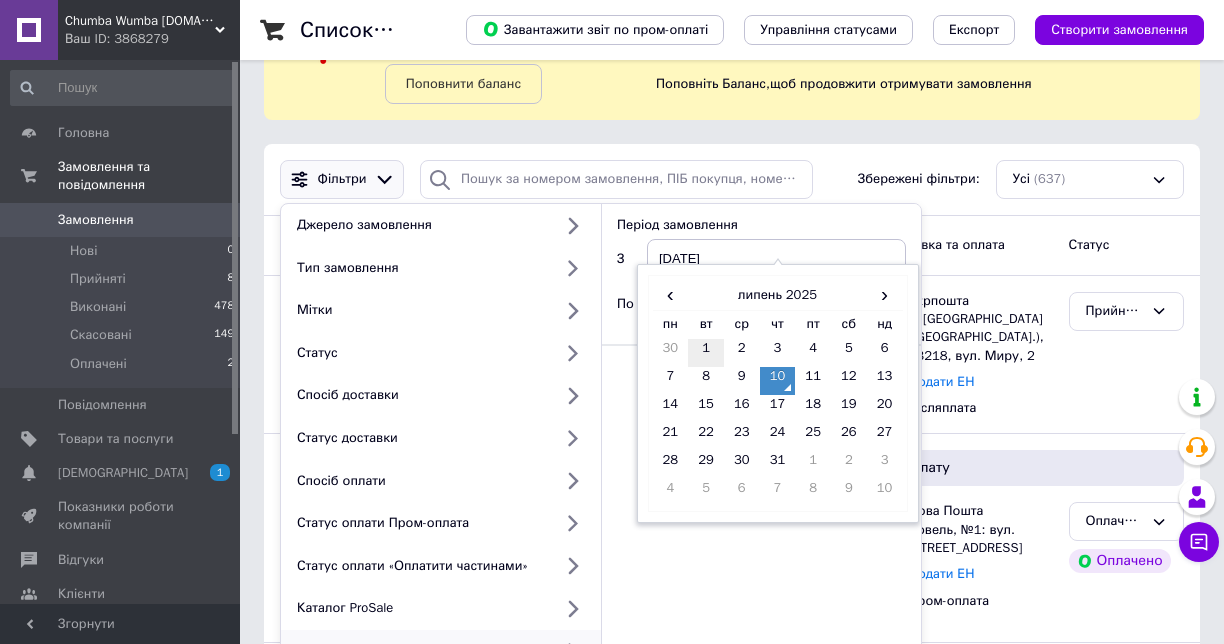 click on "1" at bounding box center (706, 353) 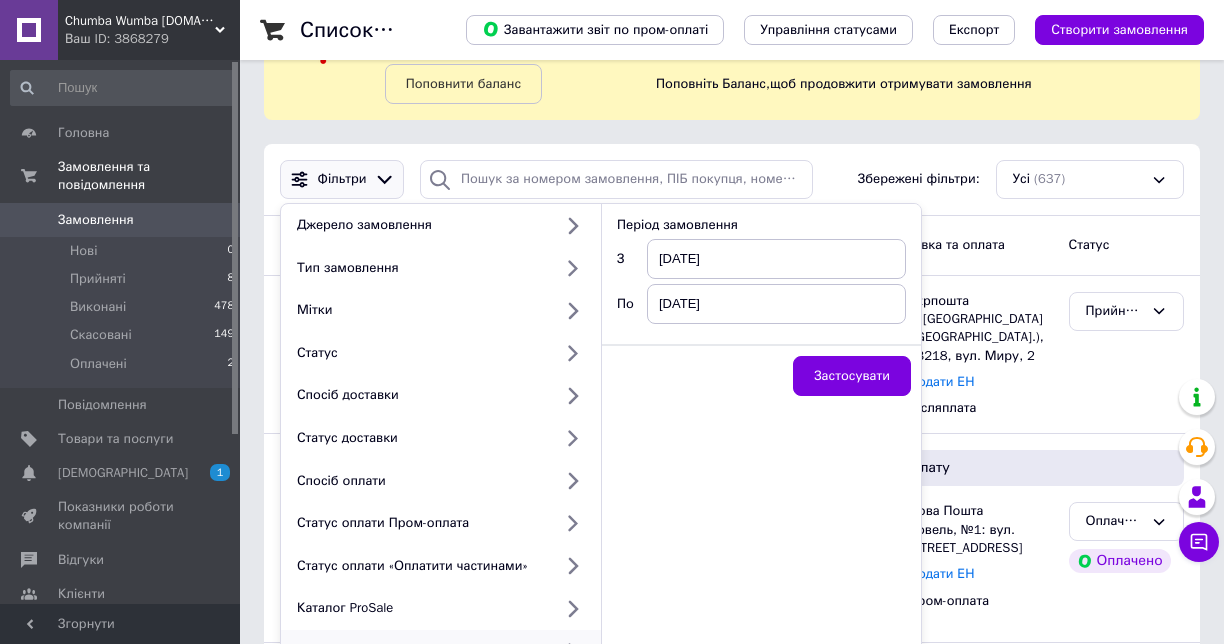 click on "10.07.2025" at bounding box center [776, 304] 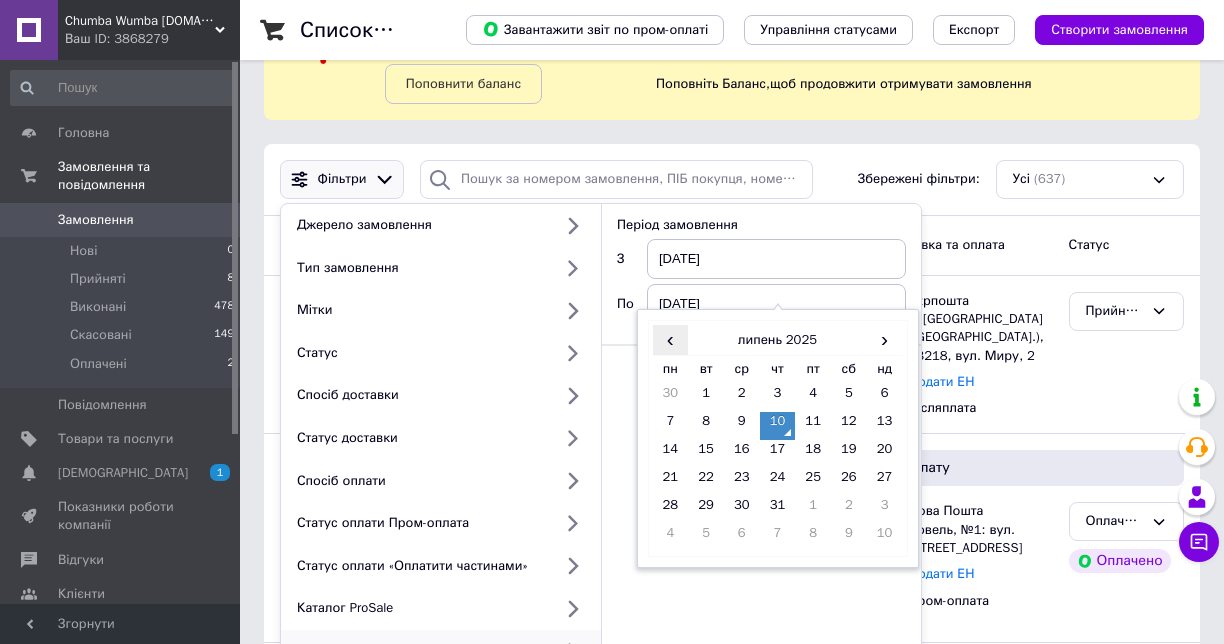 click on "‹" at bounding box center (671, 339) 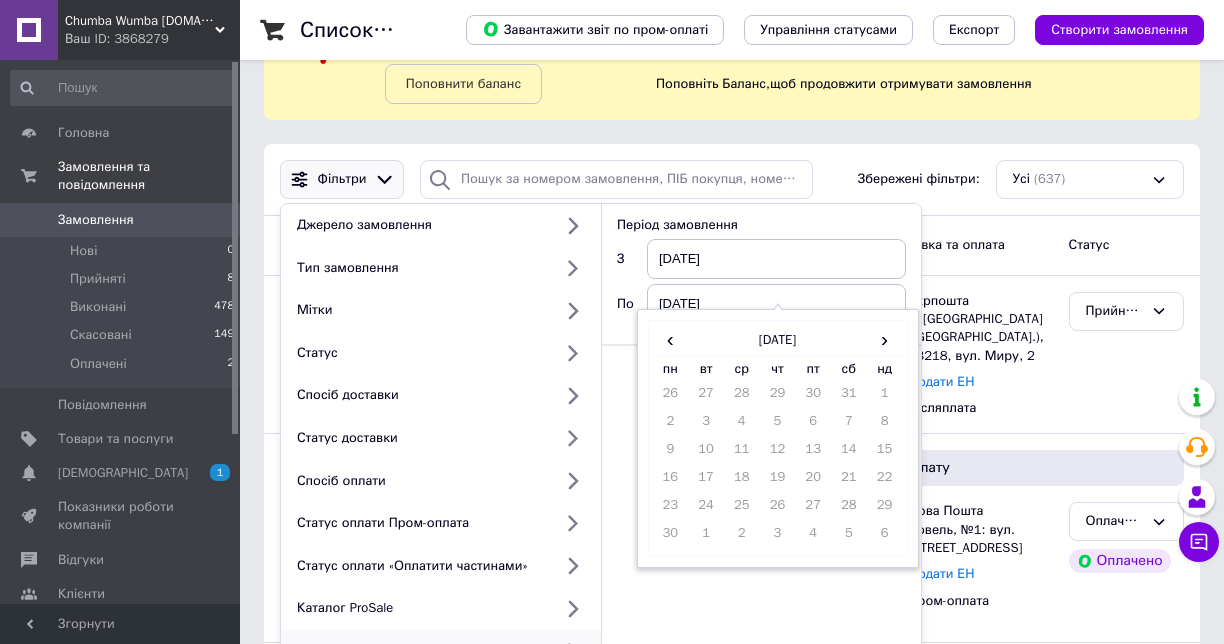 click on "01.07.2025" at bounding box center (776, 259) 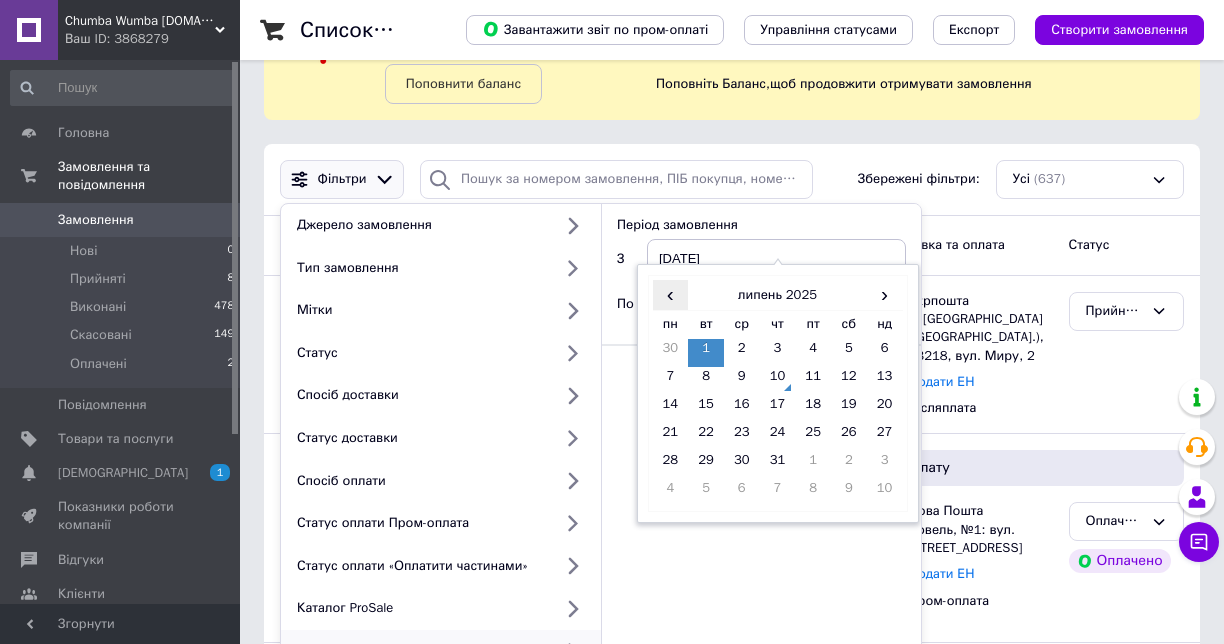 click on "‹" at bounding box center (671, 294) 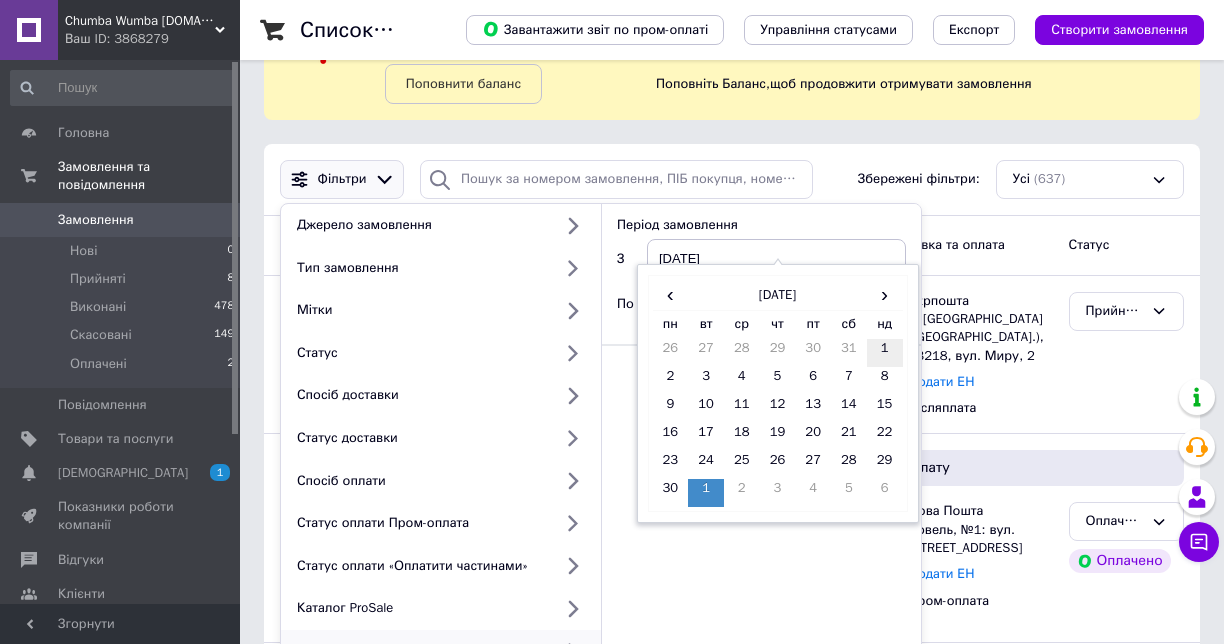 click on "1" at bounding box center (885, 353) 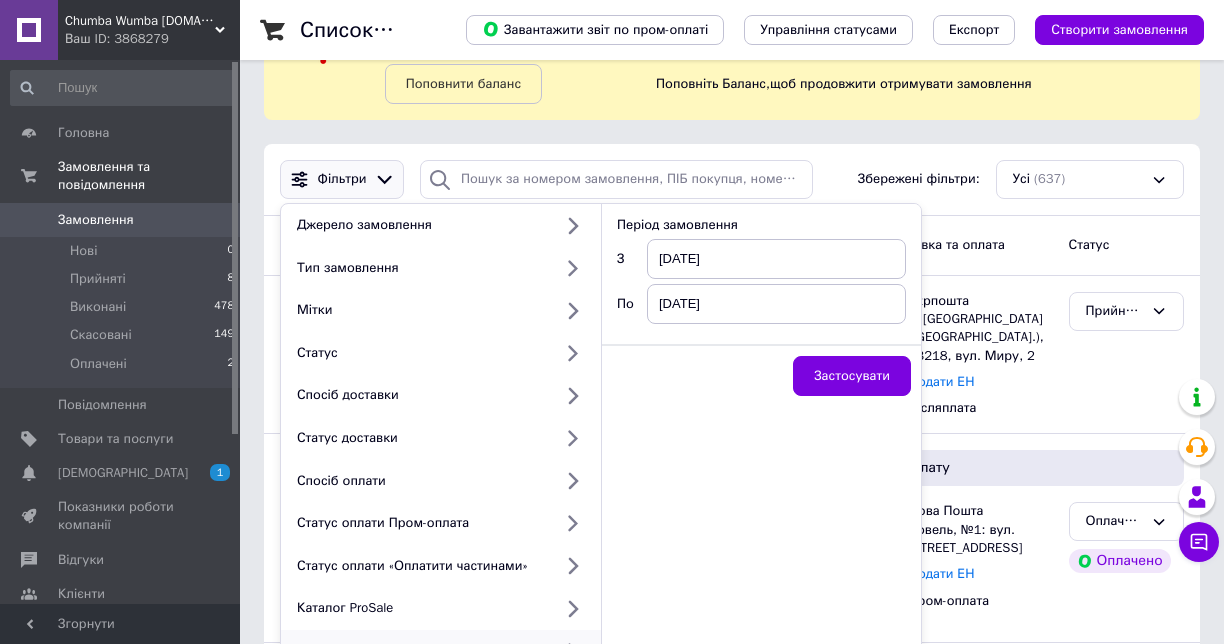 drag, startPoint x: 710, startPoint y: 289, endPoint x: 719, endPoint y: 302, distance: 15.811388 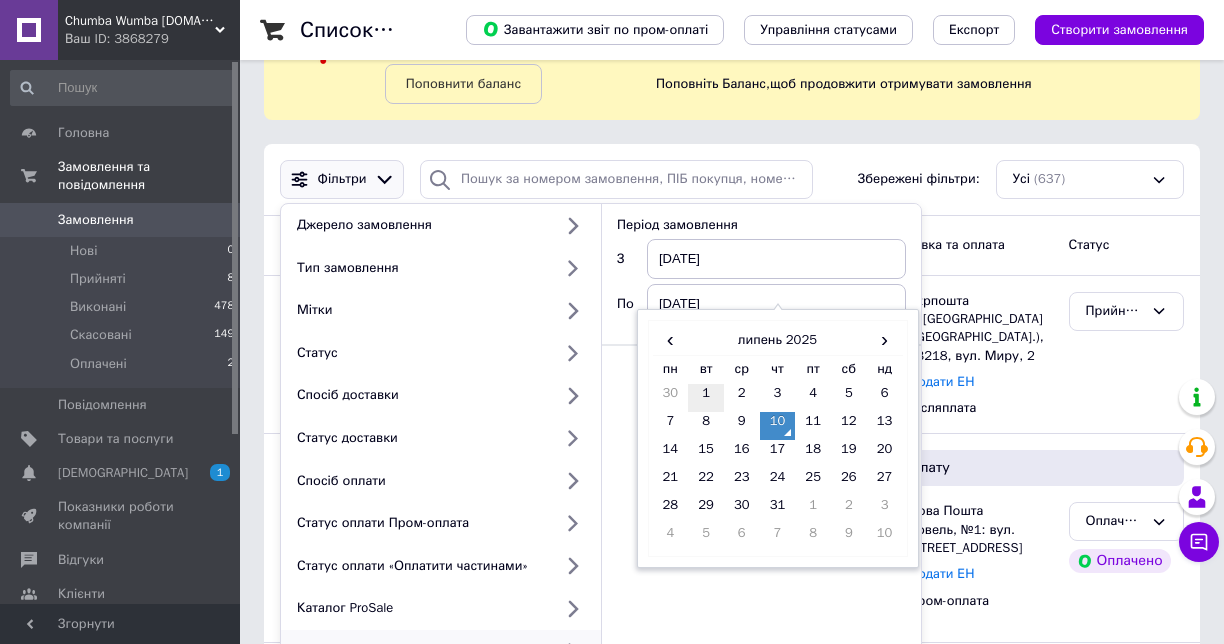 click on "1" at bounding box center [706, 398] 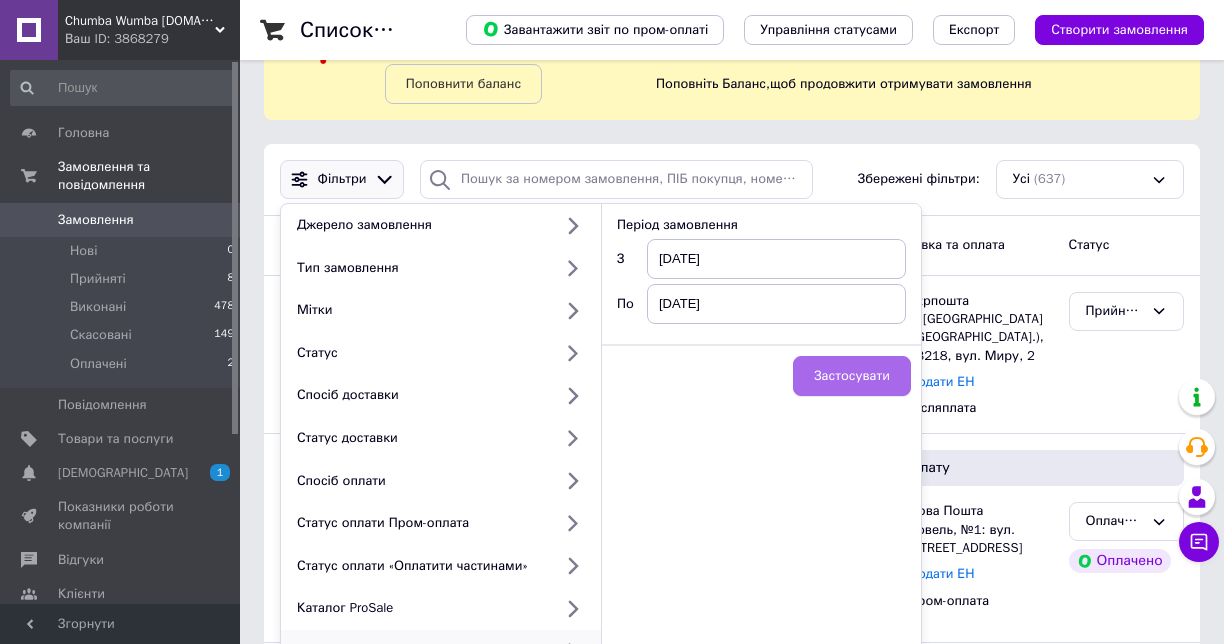 click on "Застосувати" at bounding box center [852, 376] 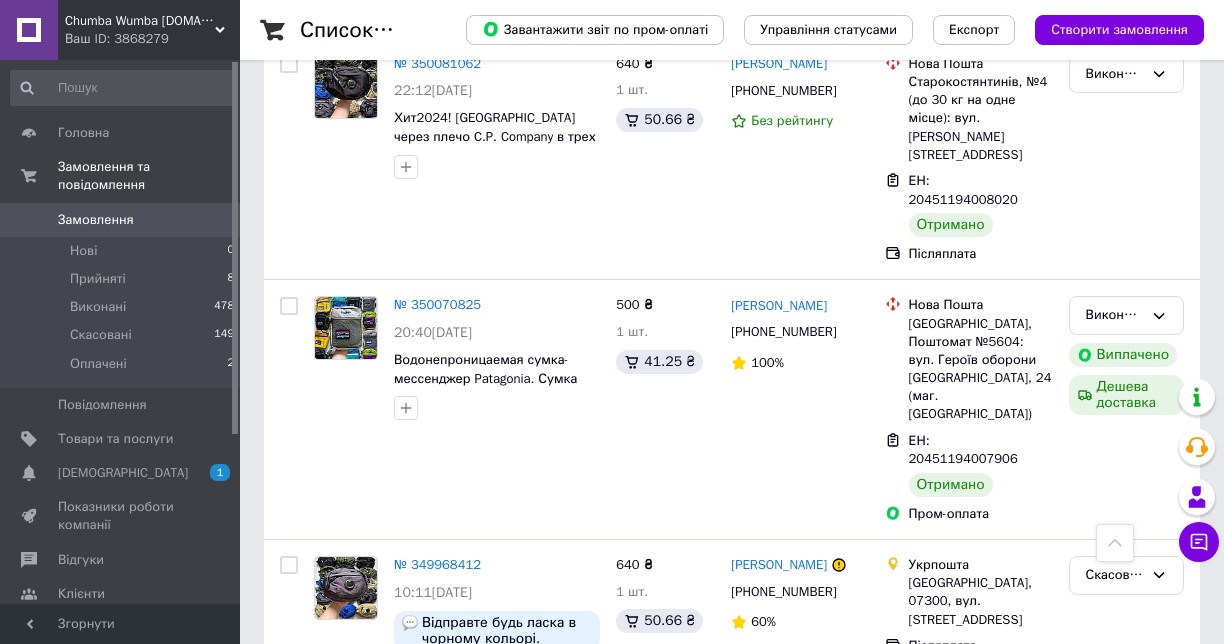 scroll, scrollTop: 3601, scrollLeft: 0, axis: vertical 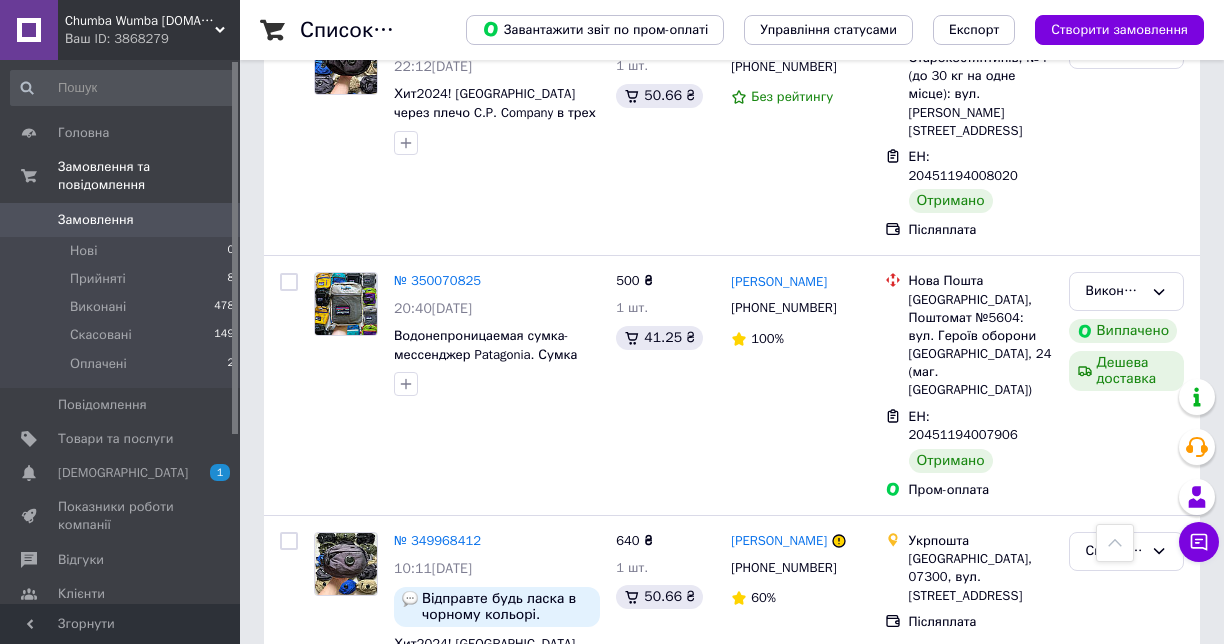 click on "2" at bounding box center [327, 1004] 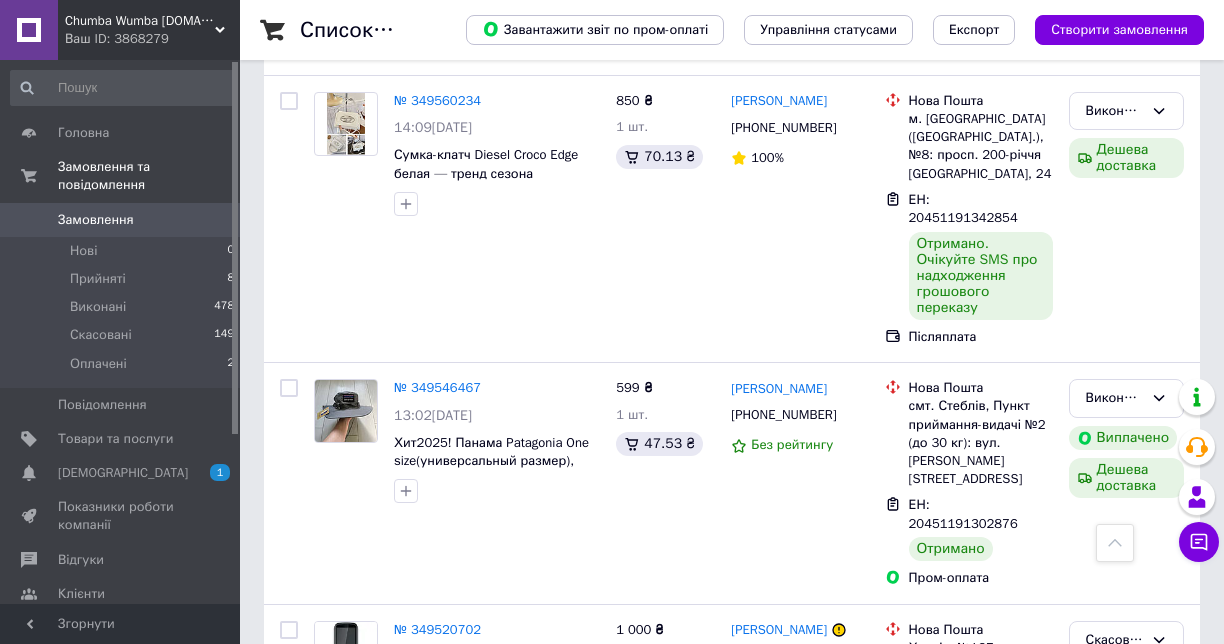 scroll, scrollTop: 500, scrollLeft: 0, axis: vertical 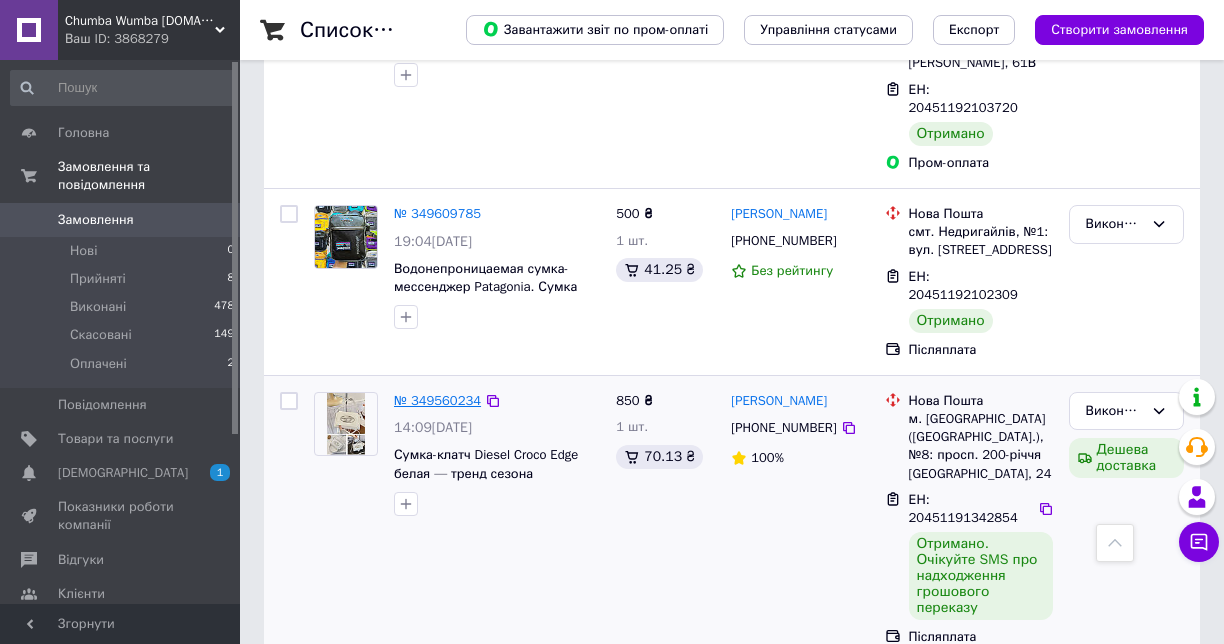 click on "№ 349560234" at bounding box center [437, 400] 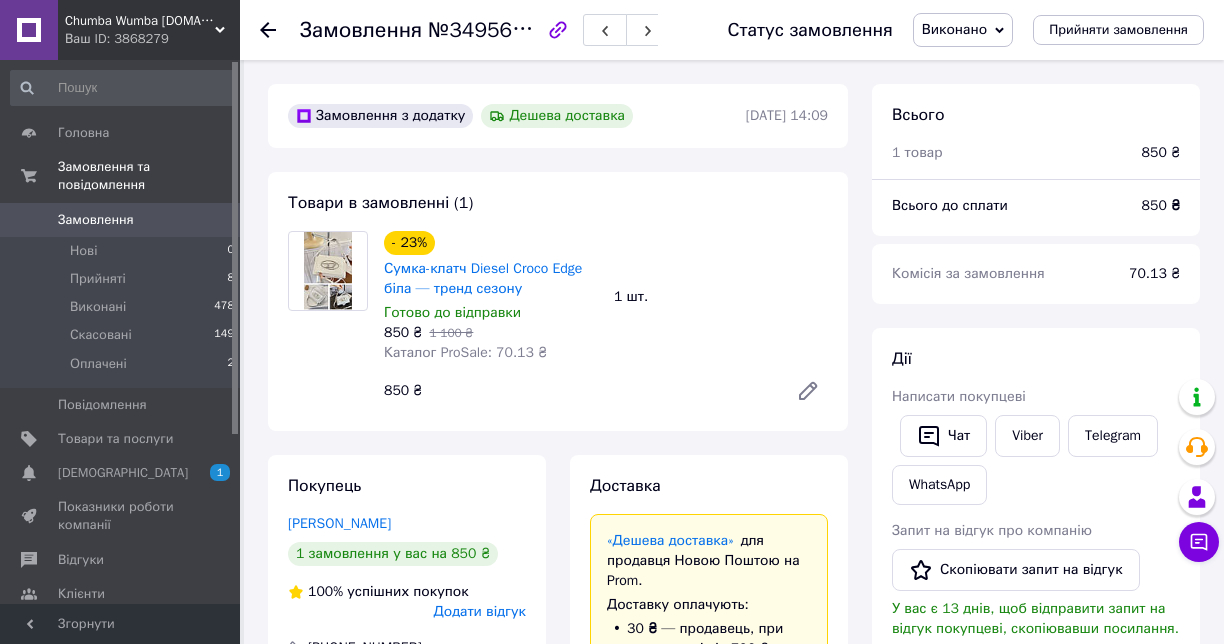 scroll, scrollTop: 0, scrollLeft: 0, axis: both 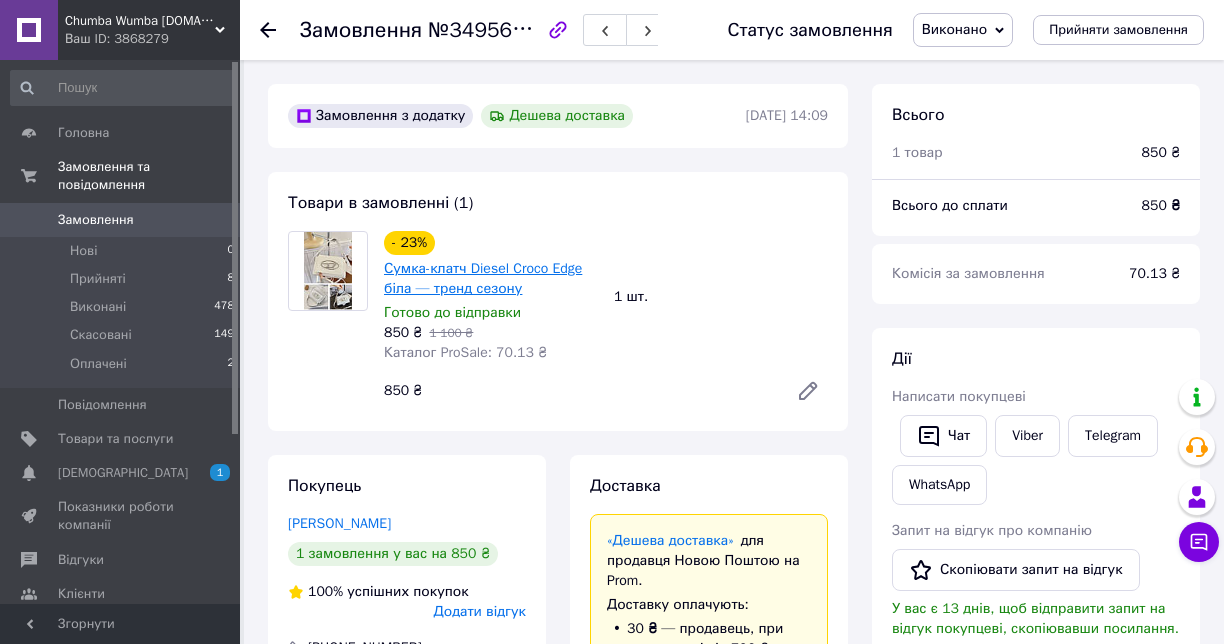 click on "Сумка-клатч Diesel Croco Edge біла — тренд сезону" at bounding box center (483, 278) 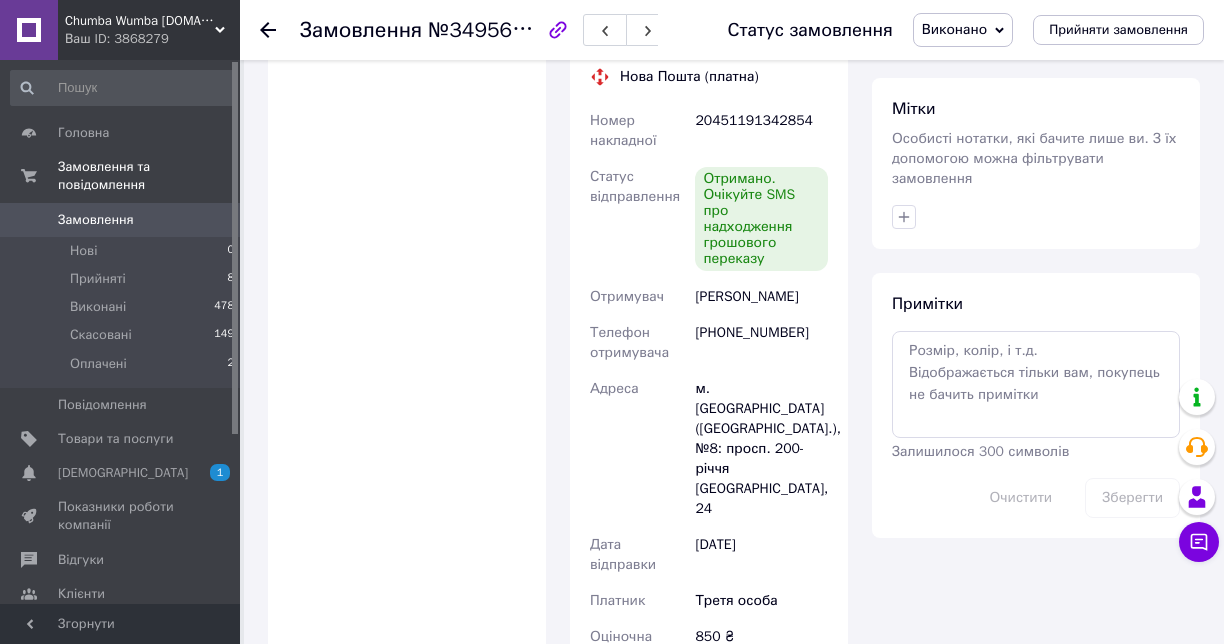 scroll, scrollTop: 1000, scrollLeft: 0, axis: vertical 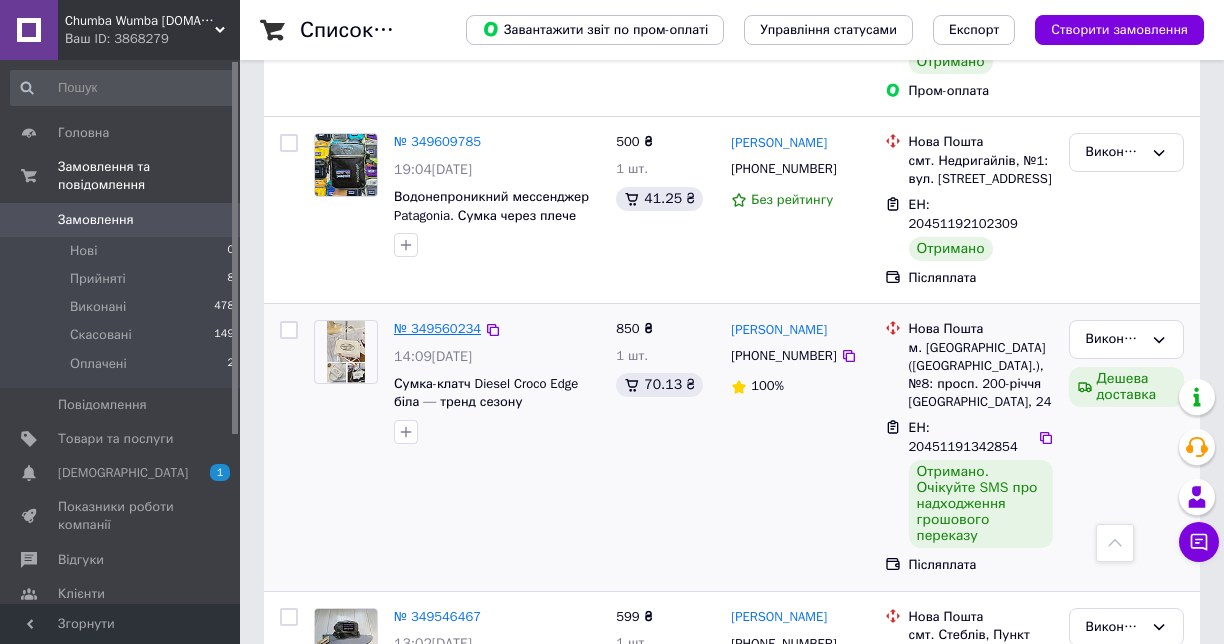 click on "№ 349560234" at bounding box center (437, 328) 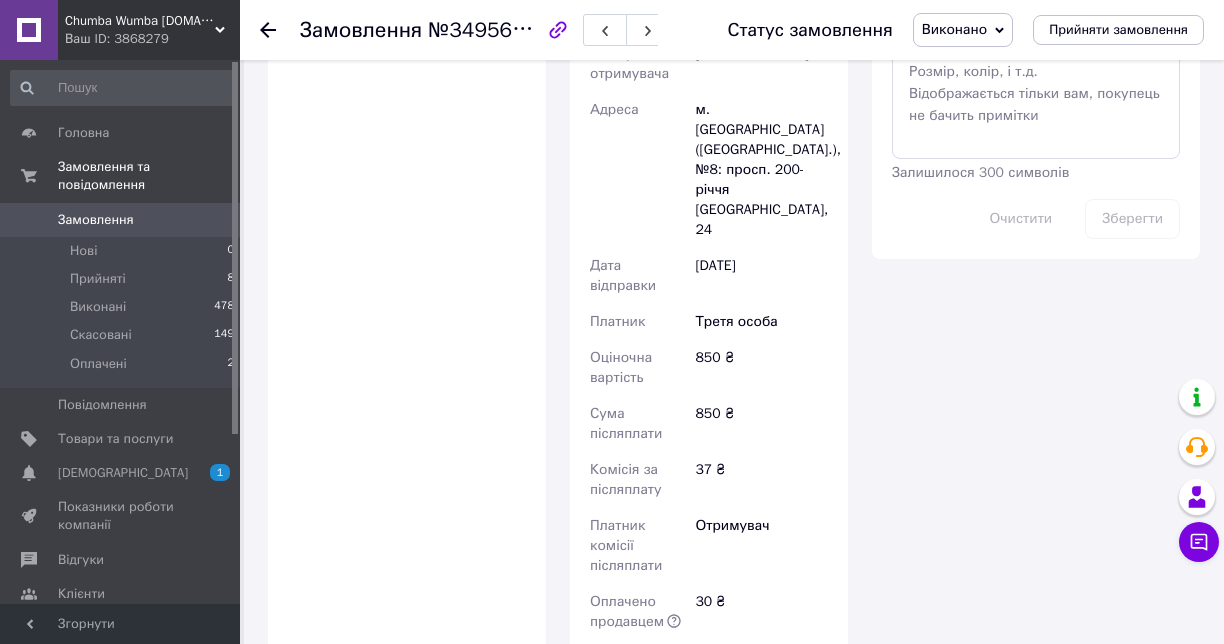 scroll, scrollTop: 800, scrollLeft: 0, axis: vertical 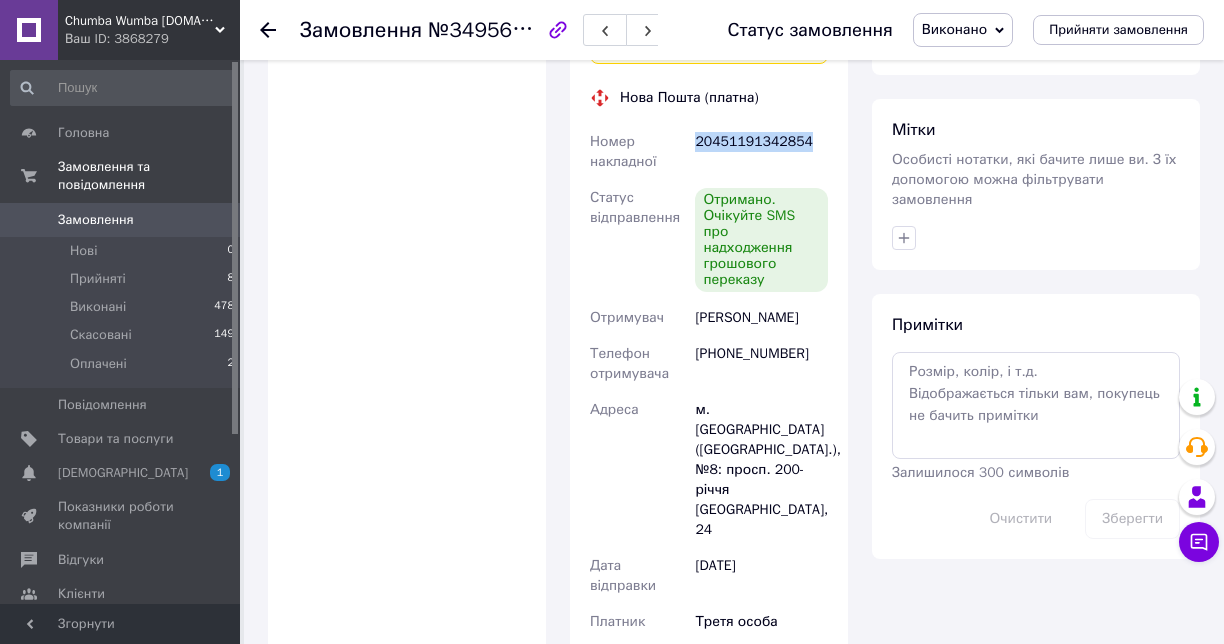 drag, startPoint x: 694, startPoint y: 144, endPoint x: 816, endPoint y: 142, distance: 122.016396 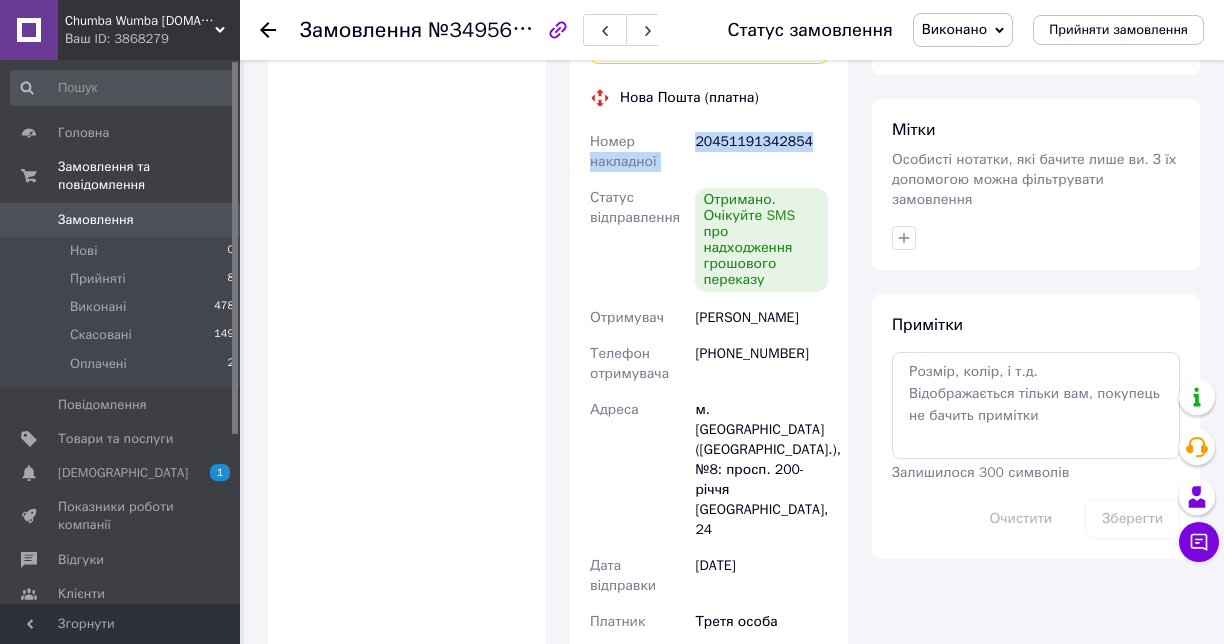 drag, startPoint x: 807, startPoint y: 144, endPoint x: 688, endPoint y: 146, distance: 119.01681 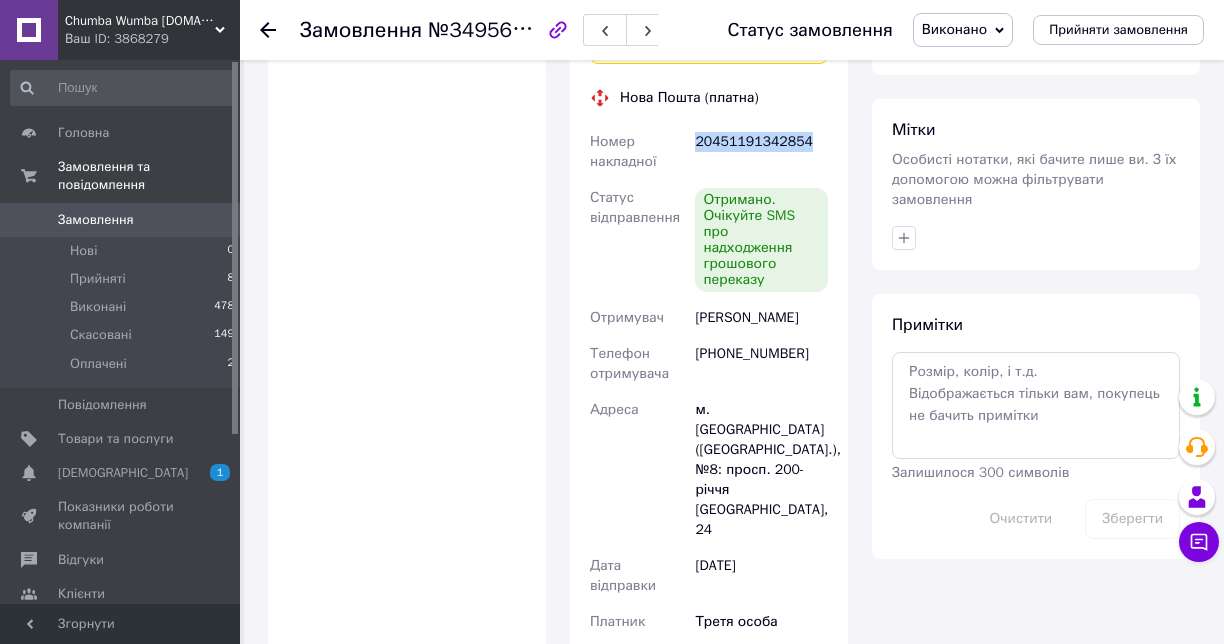 drag, startPoint x: 697, startPoint y: 142, endPoint x: 801, endPoint y: 144, distance: 104.019226 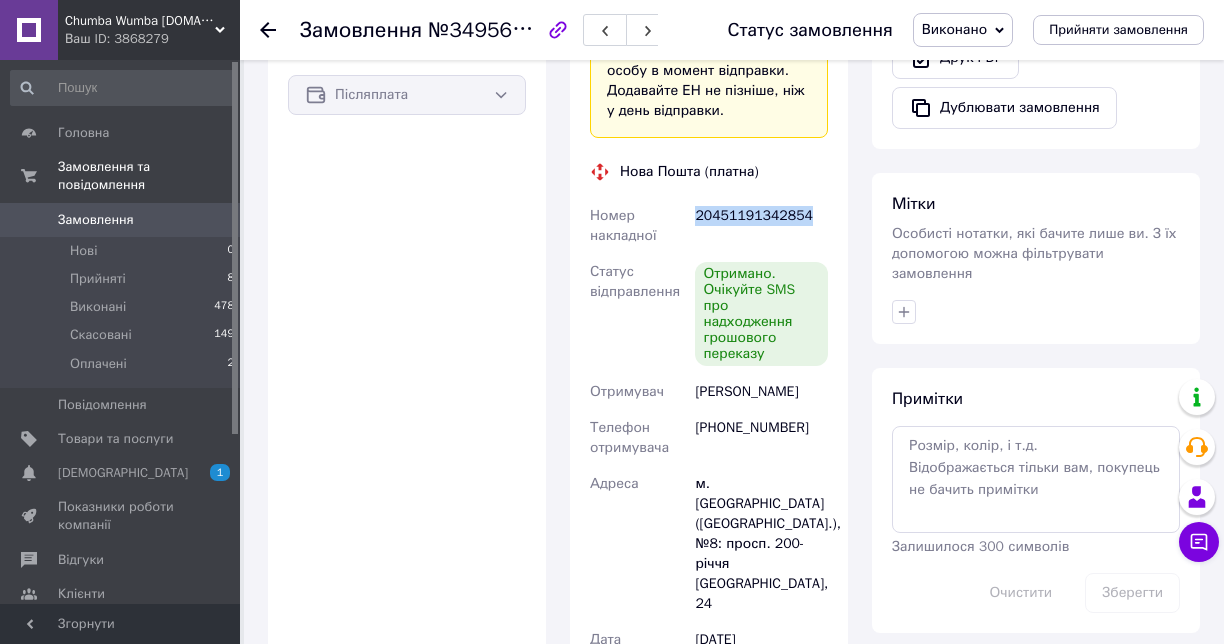 scroll, scrollTop: 591, scrollLeft: 0, axis: vertical 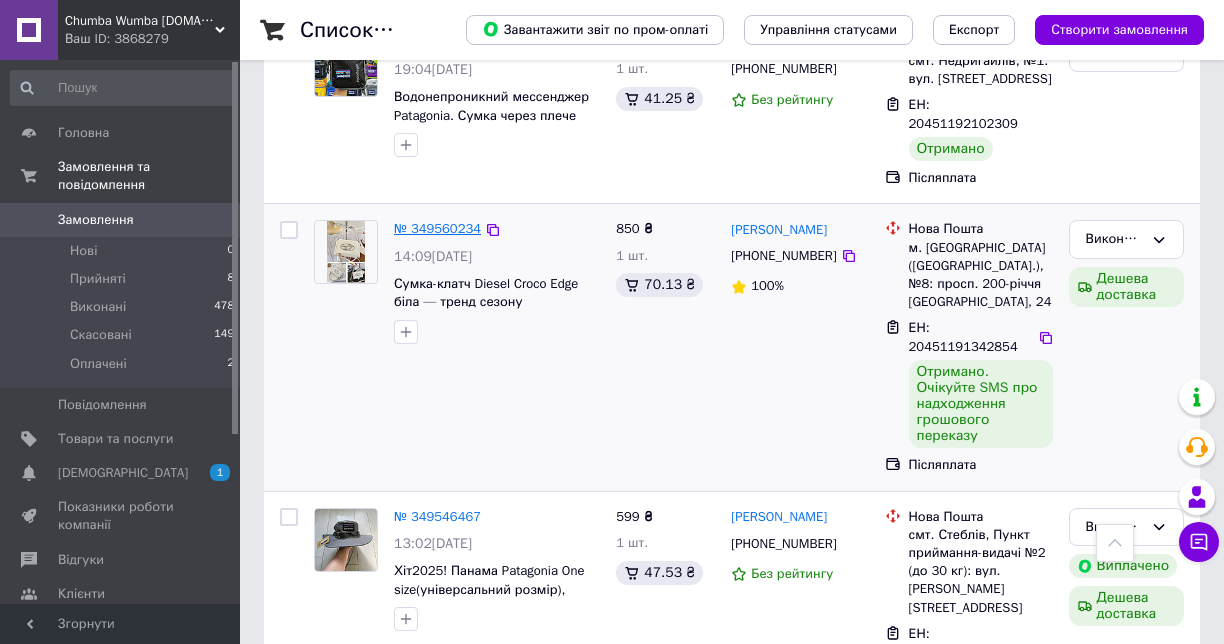 click on "№ 349560234" at bounding box center [437, 228] 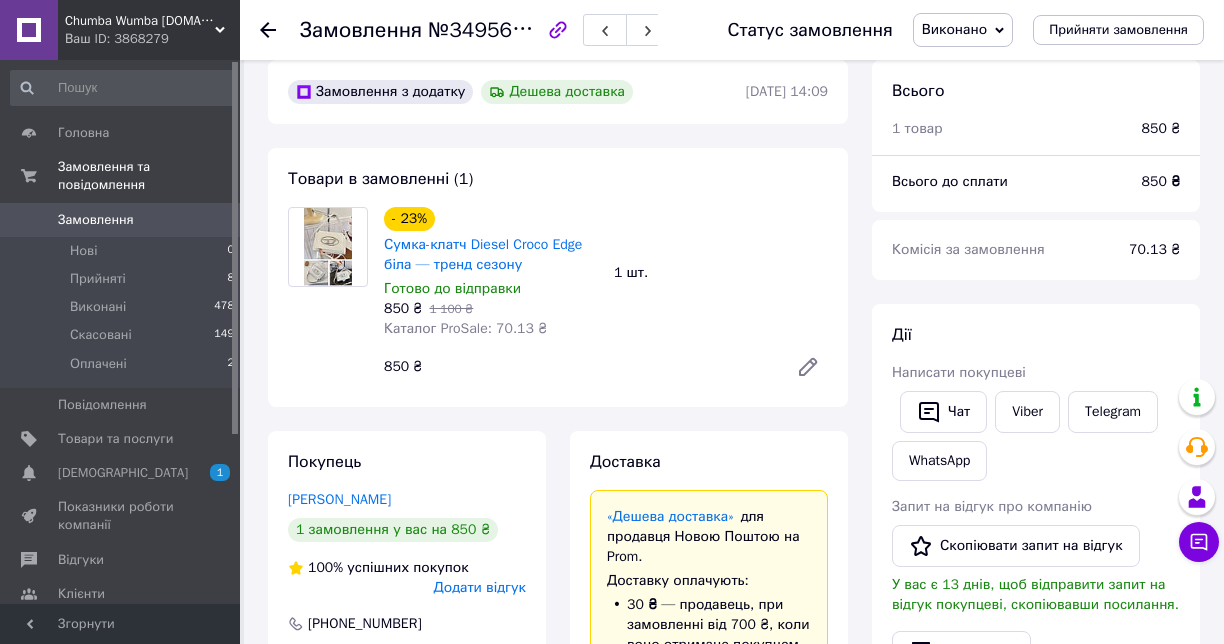 scroll, scrollTop: 0, scrollLeft: 0, axis: both 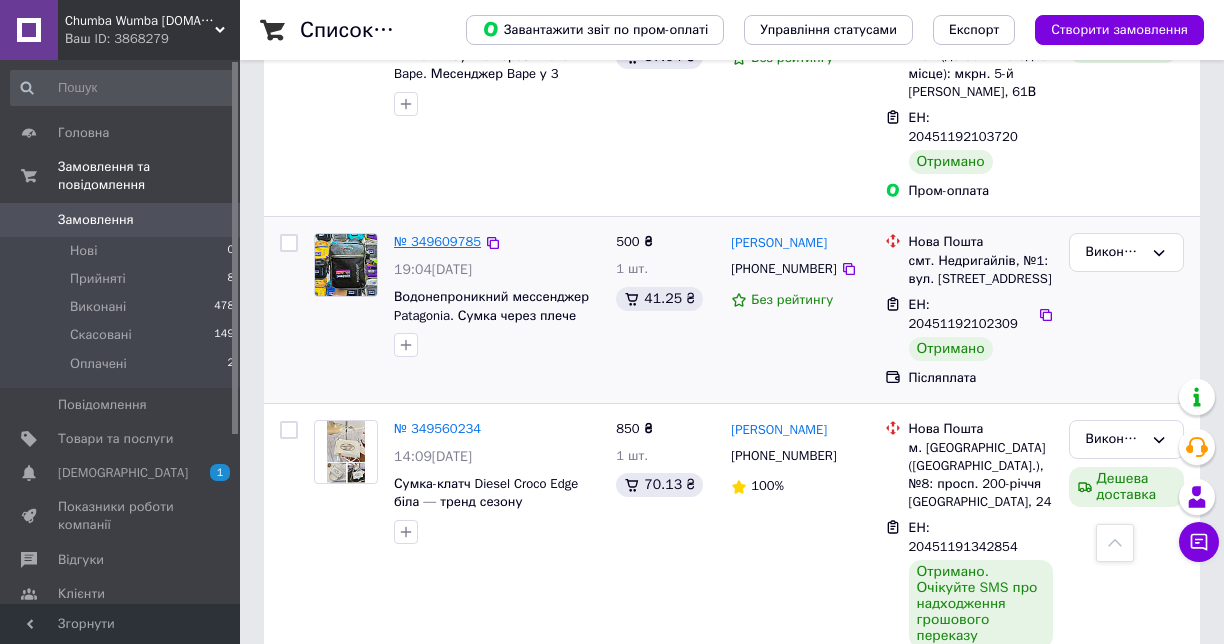 click on "№ 349609785" at bounding box center (437, 241) 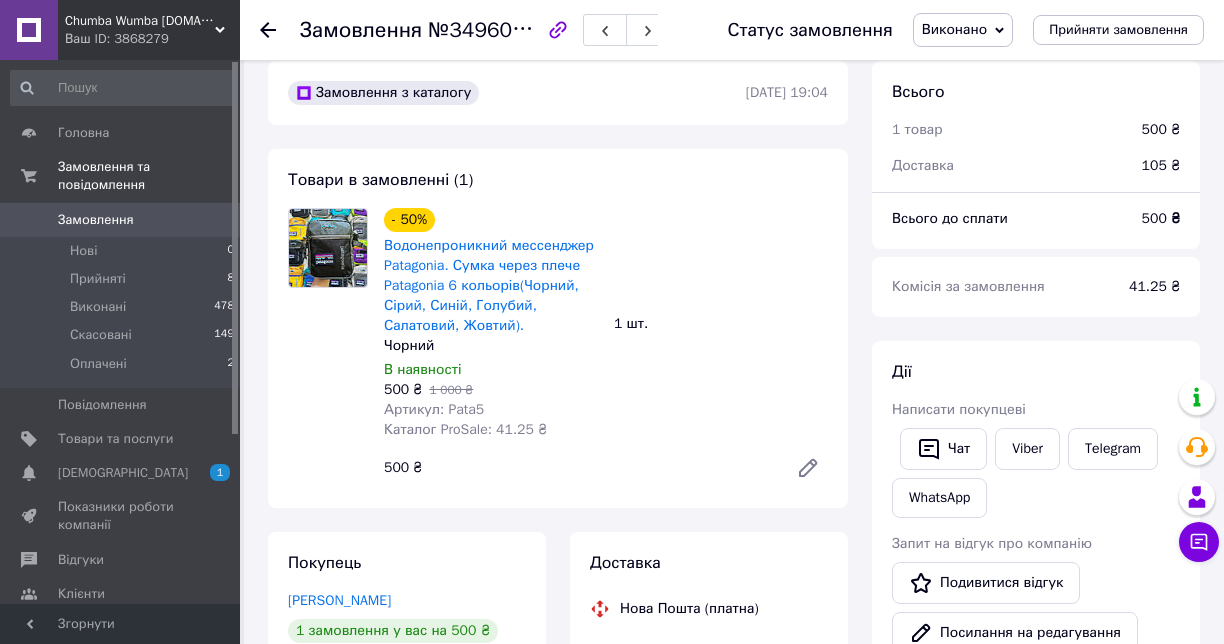 scroll, scrollTop: 0, scrollLeft: 0, axis: both 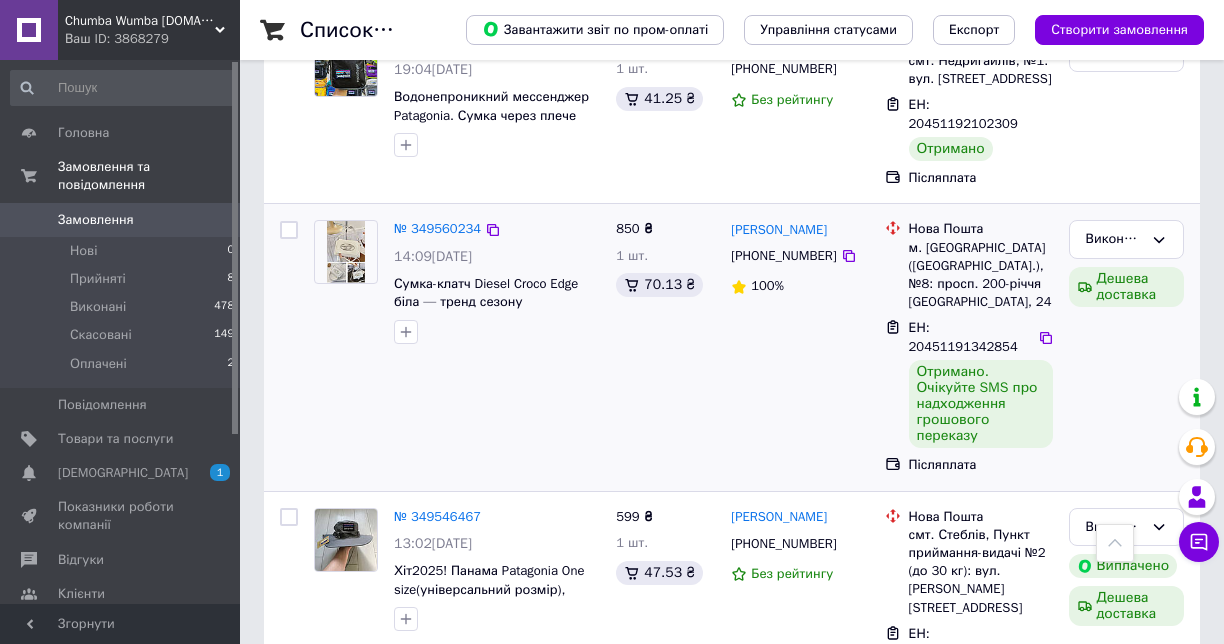 click on "ЕН: 20451191342854" at bounding box center (963, 337) 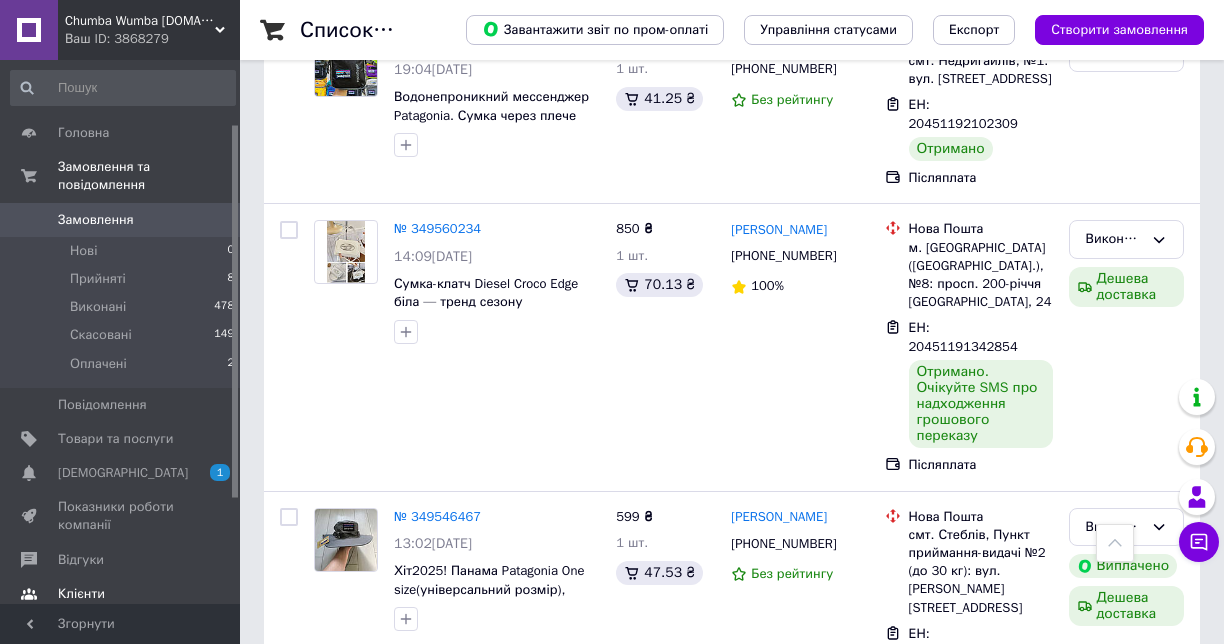 scroll, scrollTop: 246, scrollLeft: 0, axis: vertical 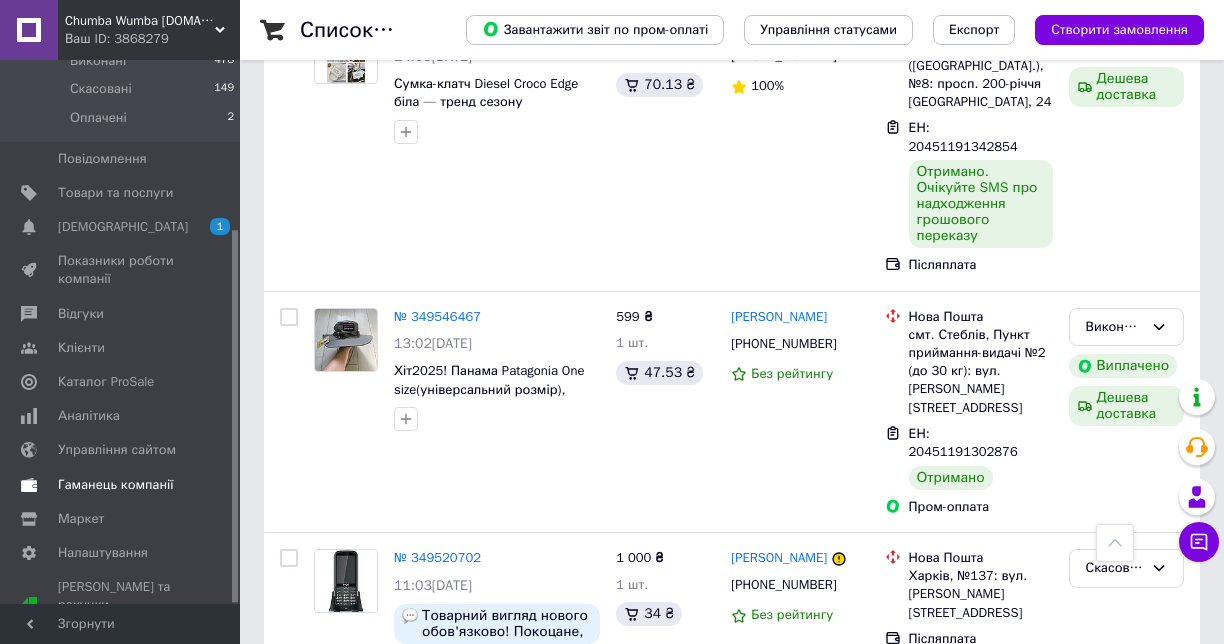 click on "Гаманець компанії" at bounding box center [116, 485] 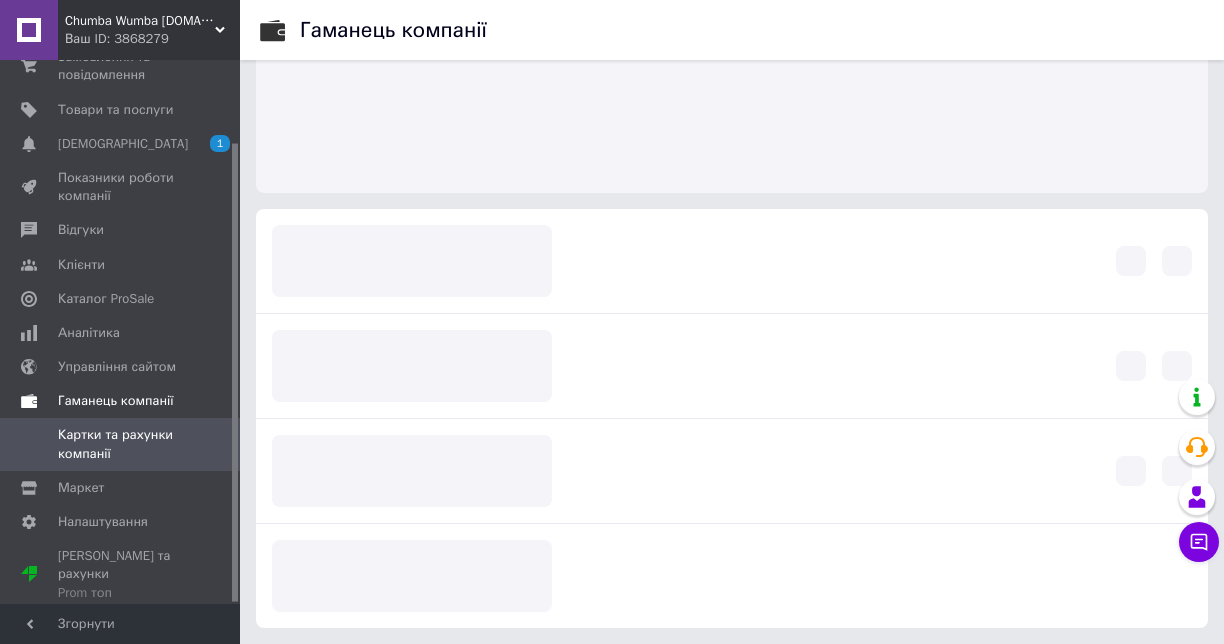 scroll, scrollTop: 97, scrollLeft: 0, axis: vertical 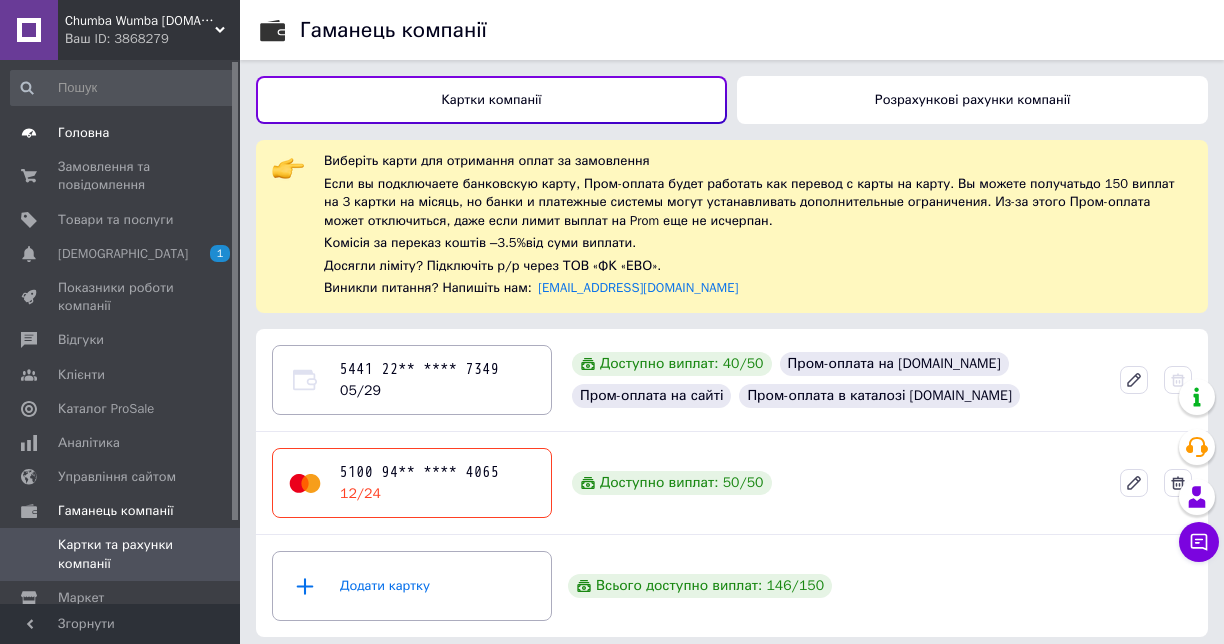 click on "Головна" at bounding box center [83, 133] 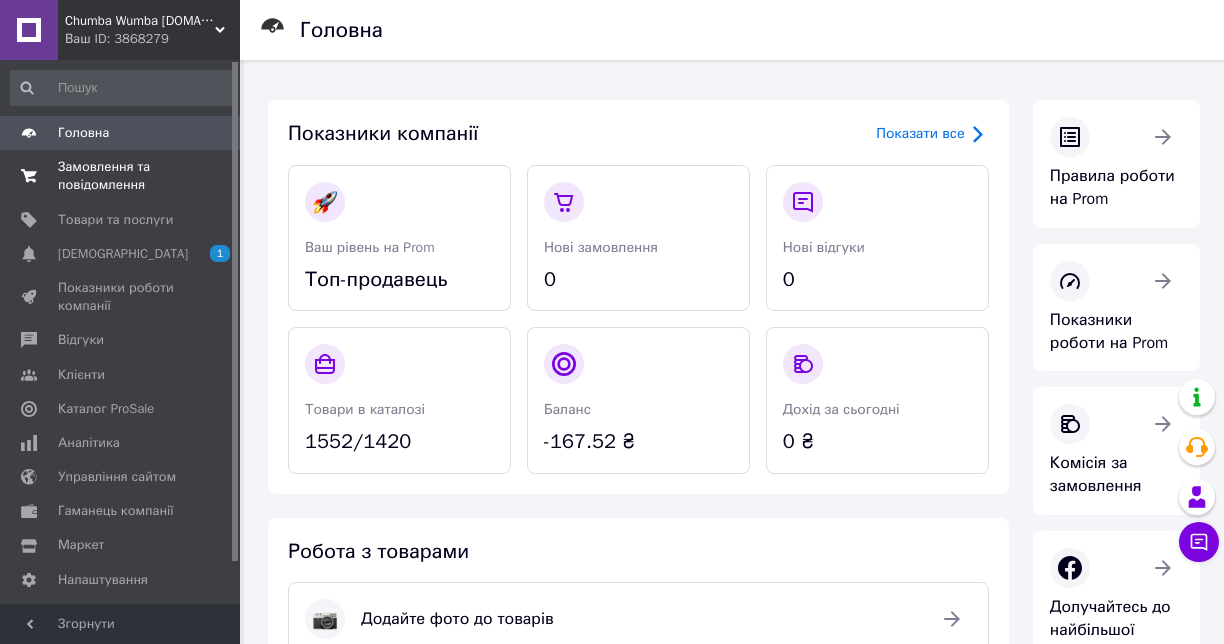 click on "Замовлення та повідомлення" at bounding box center (121, 176) 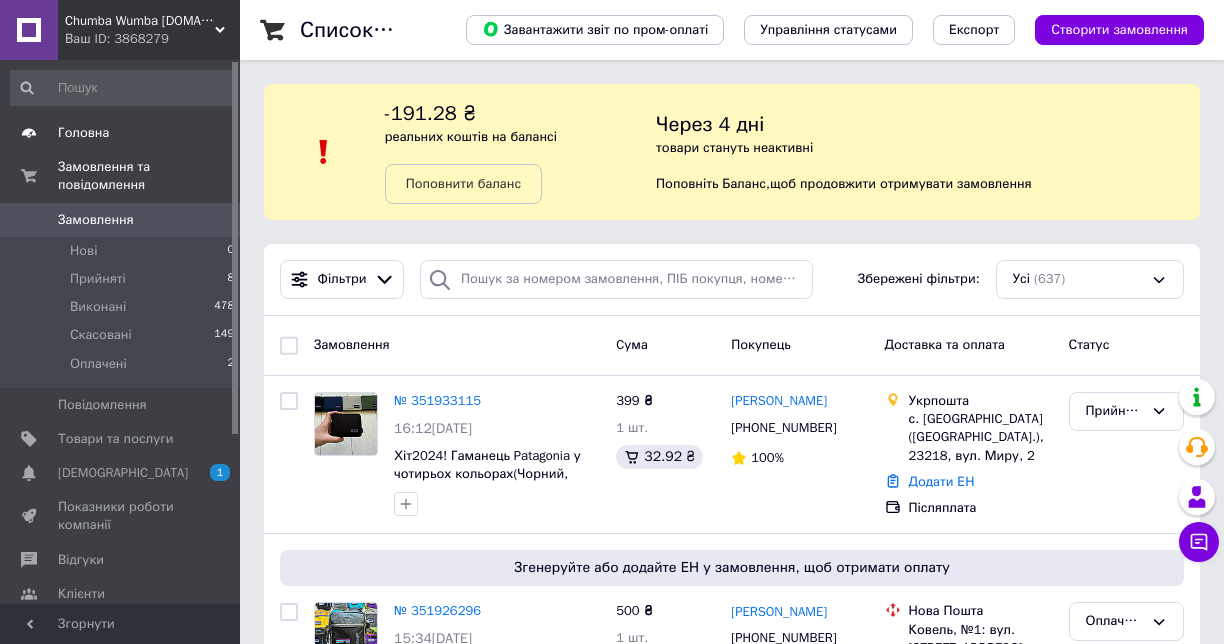 click on "Головна" at bounding box center [83, 133] 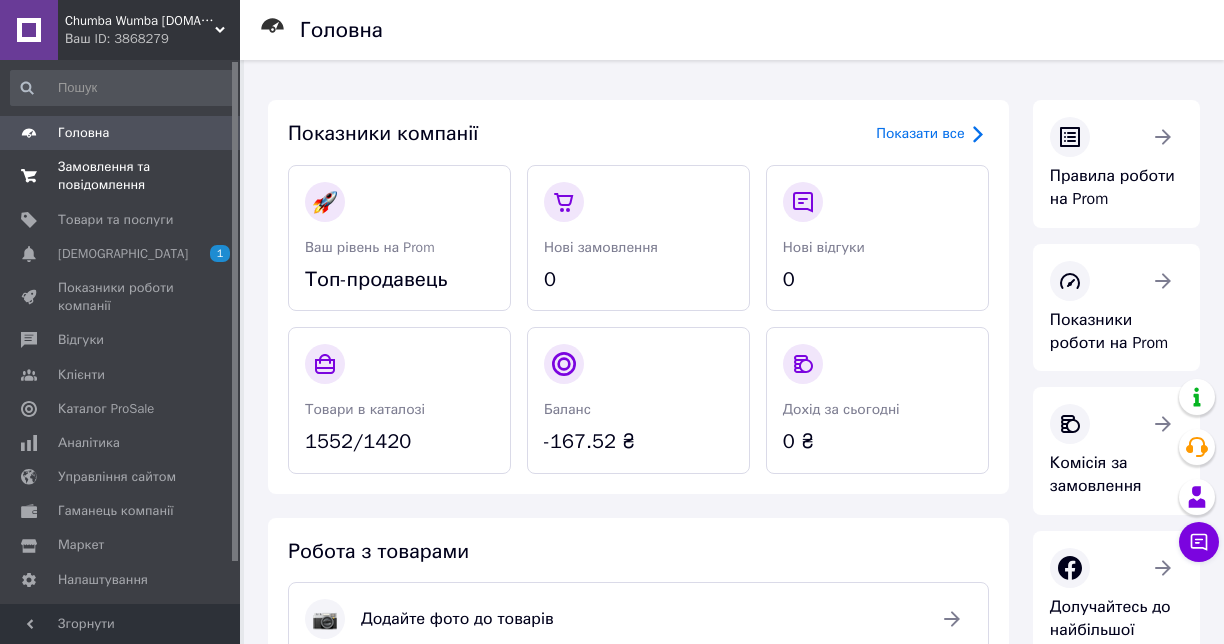 click on "Замовлення та повідомлення 0 0" at bounding box center (123, 176) 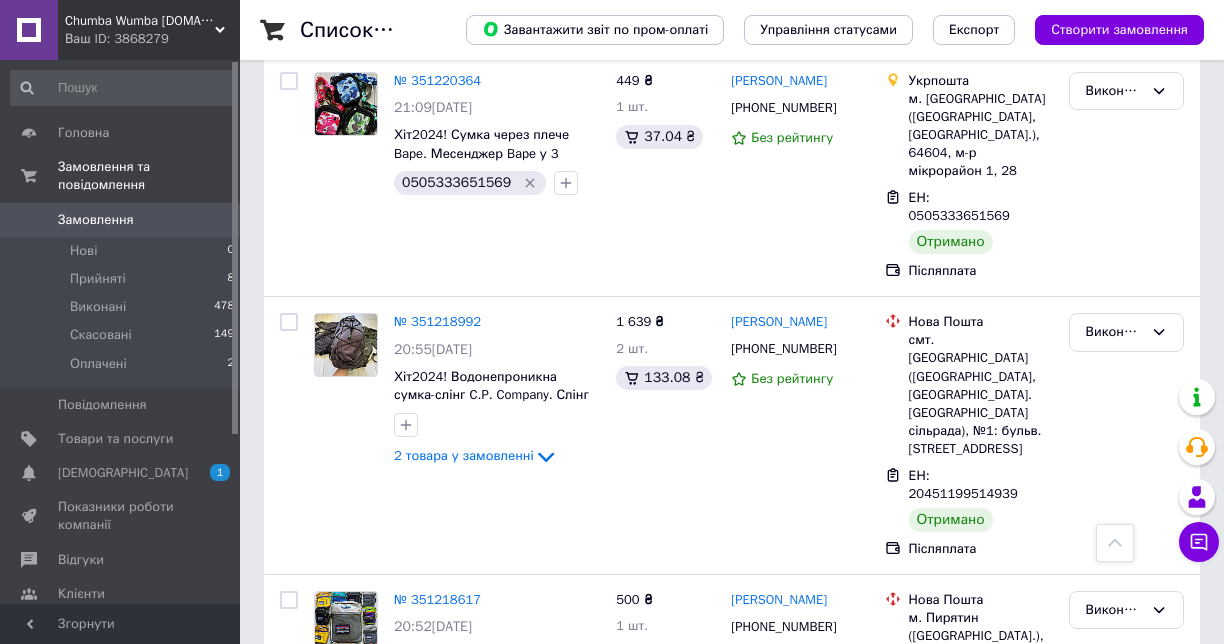 scroll, scrollTop: 3600, scrollLeft: 0, axis: vertical 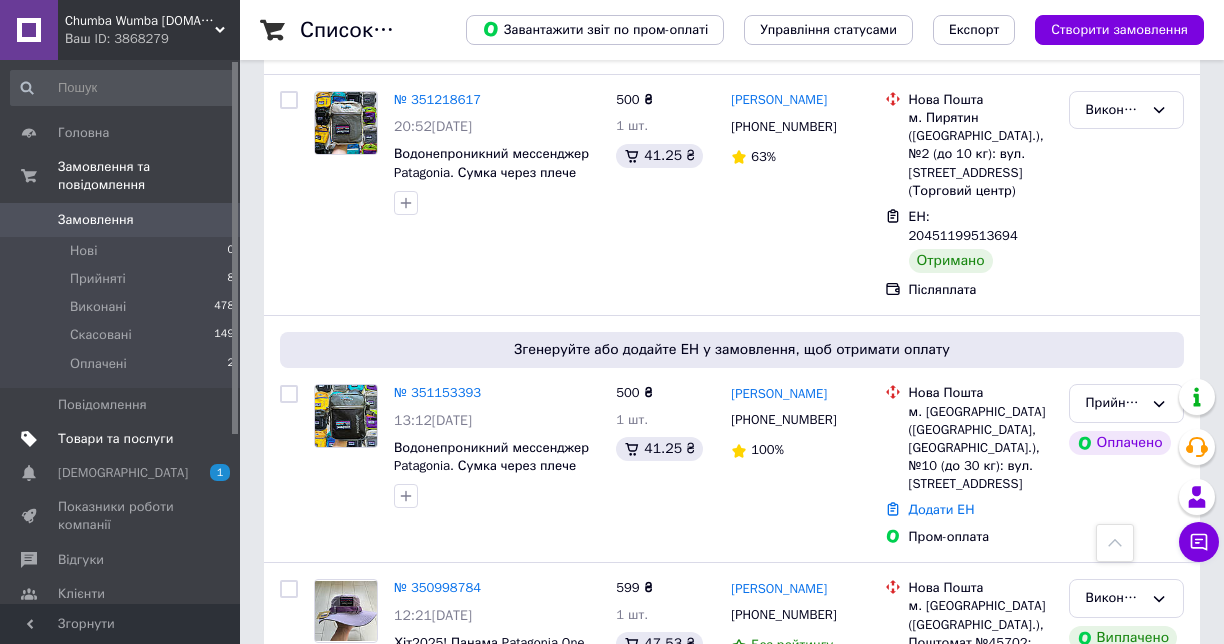 click on "Товари та послуги" at bounding box center [115, 439] 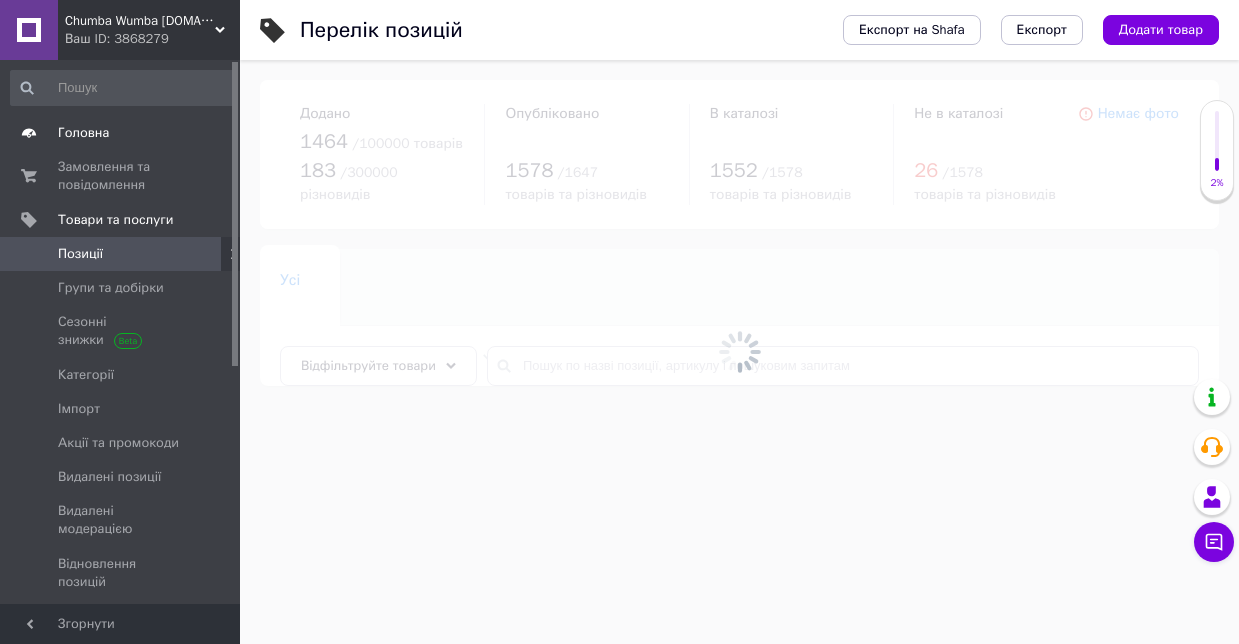 click on "Головна" at bounding box center (83, 133) 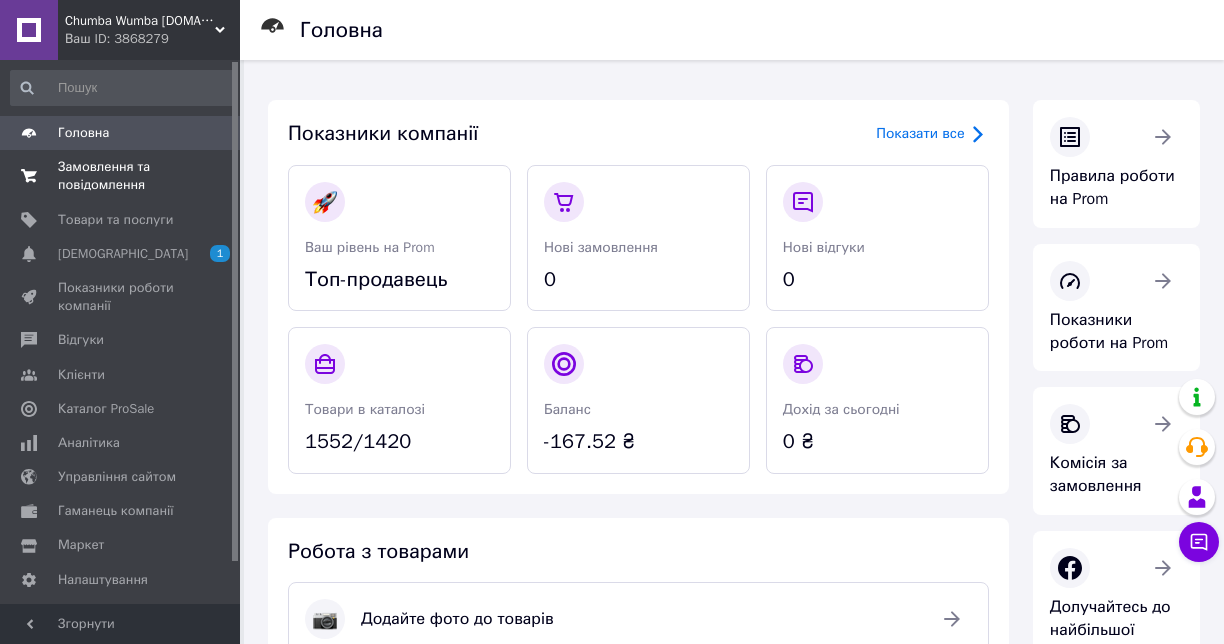 click on "Замовлення та повідомлення" at bounding box center (121, 176) 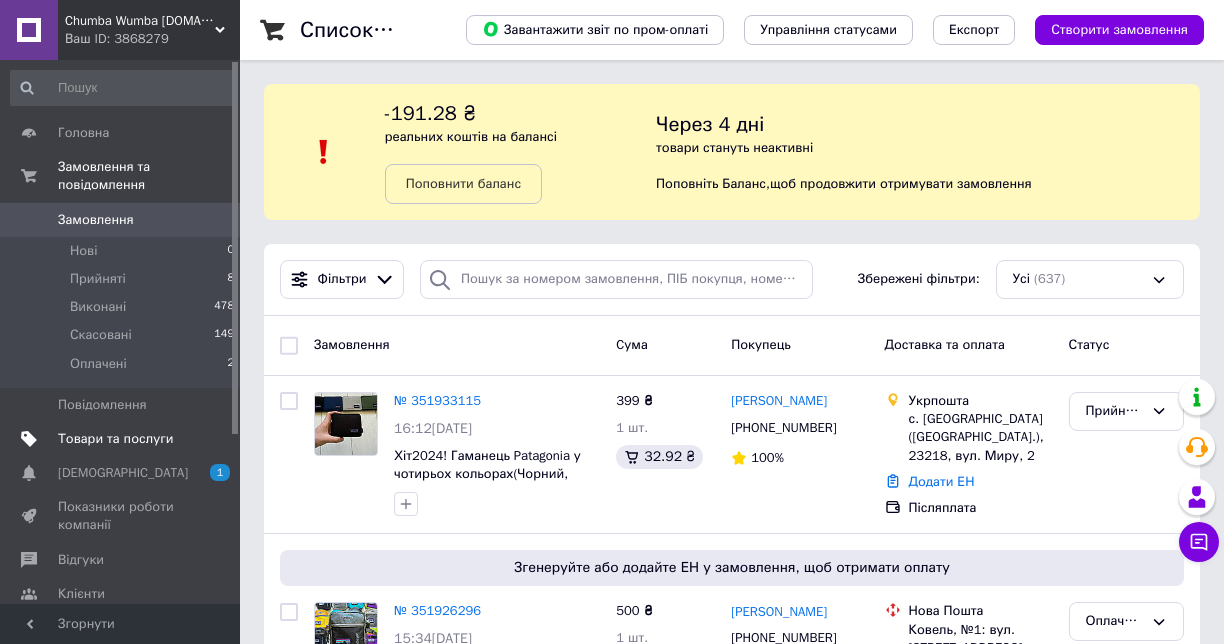 click on "Товари та послуги" at bounding box center (115, 439) 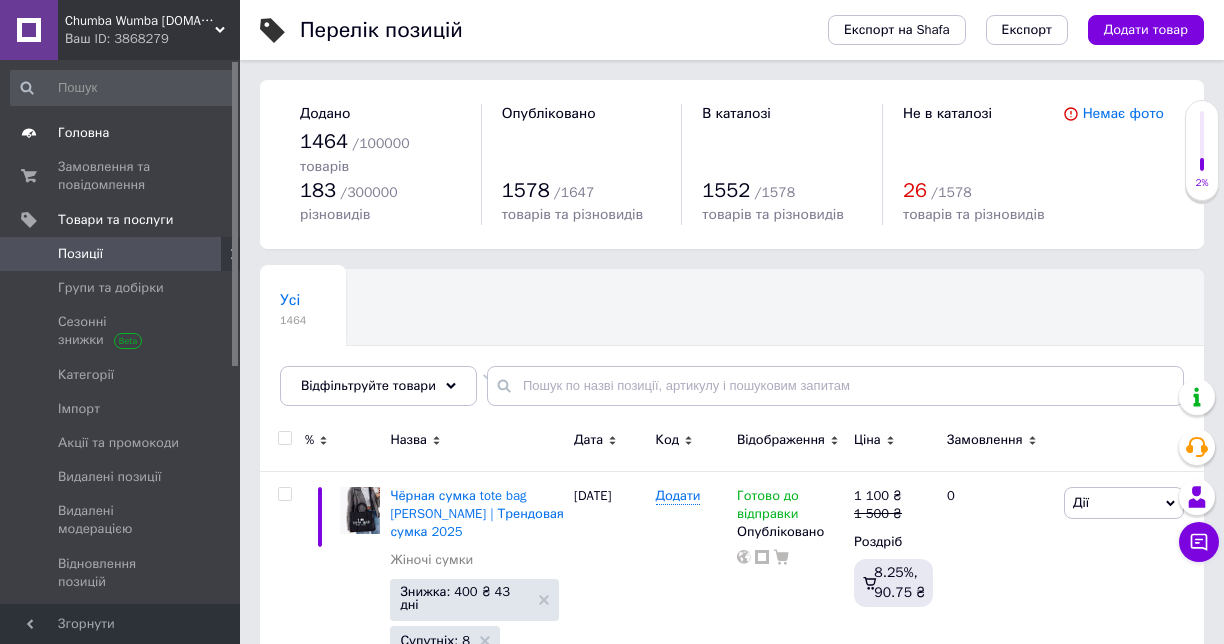 click on "Головна" at bounding box center (83, 133) 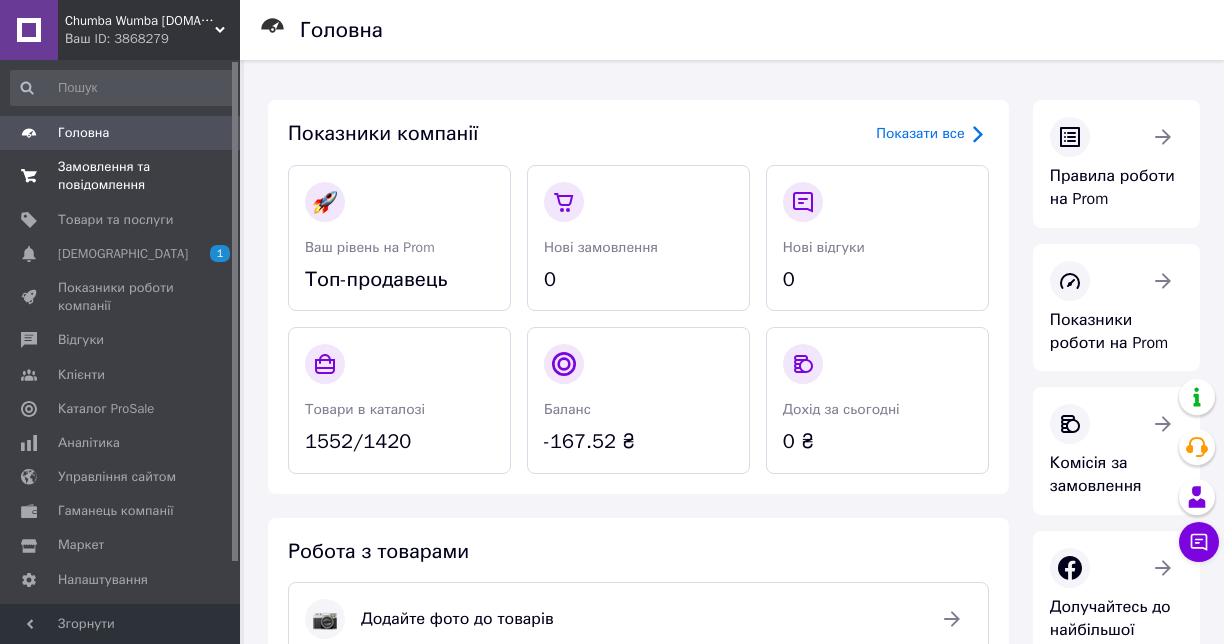 click on "Замовлення та повідомлення" at bounding box center (121, 176) 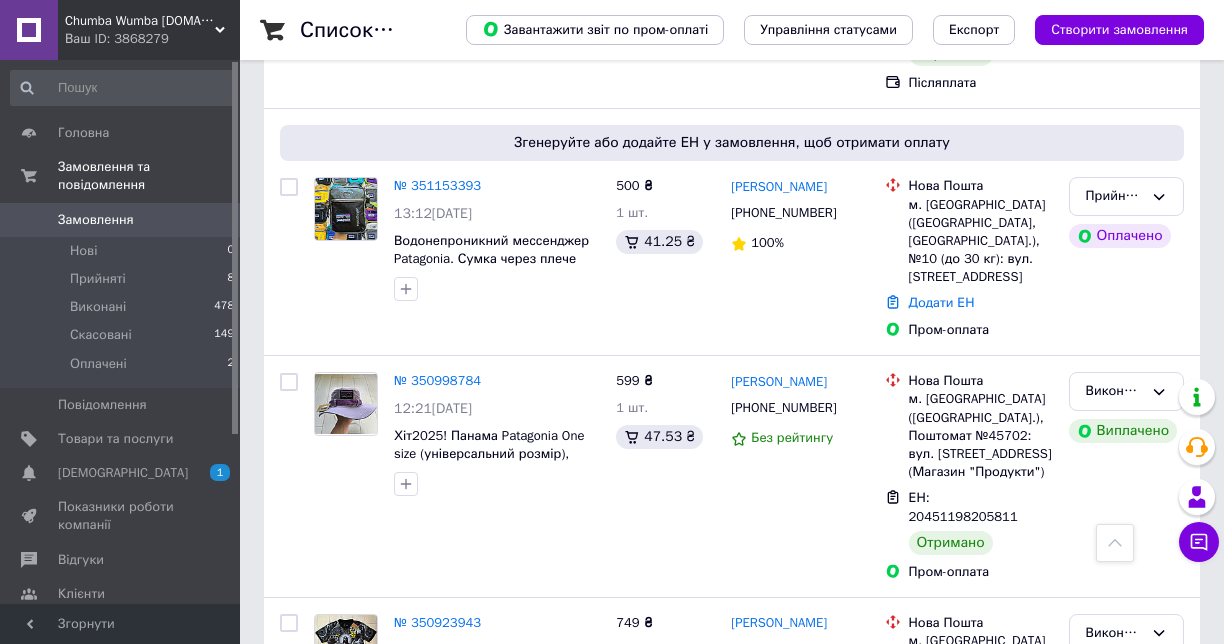 scroll, scrollTop: 3808, scrollLeft: 0, axis: vertical 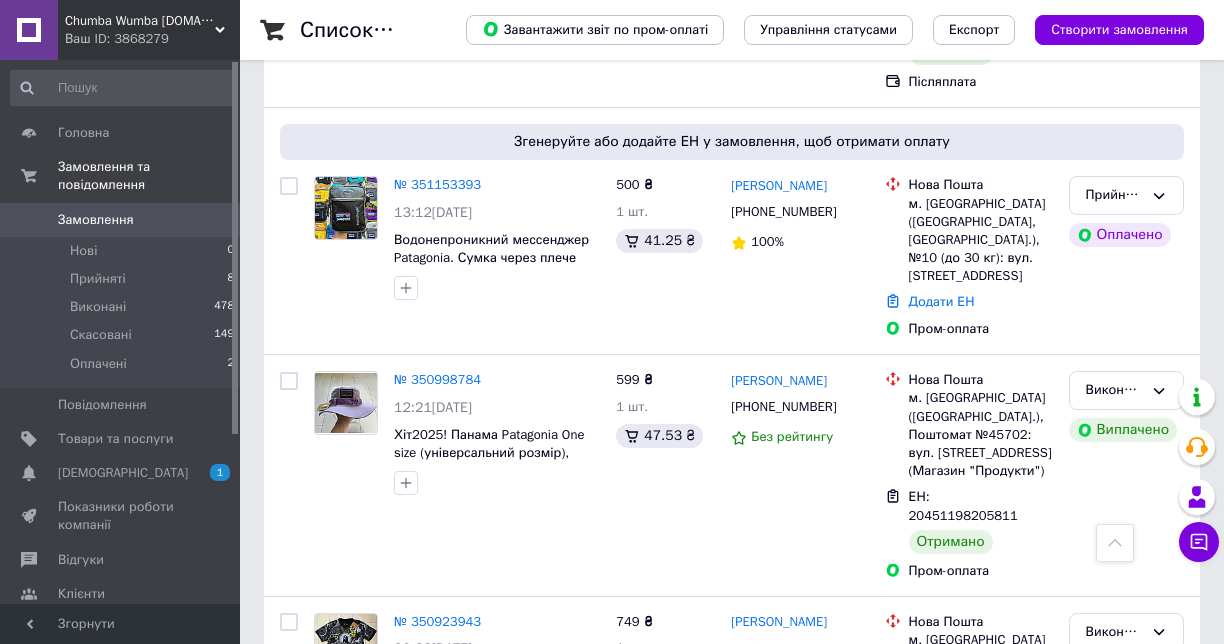 click on "2" at bounding box center [327, 1057] 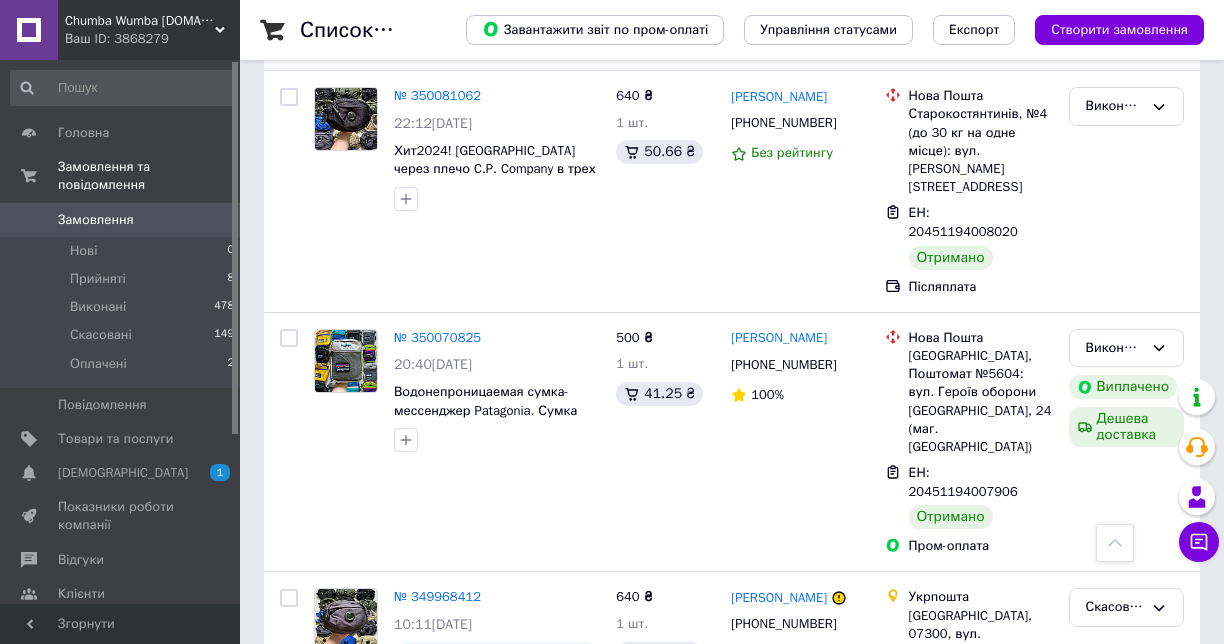 scroll, scrollTop: 3529, scrollLeft: 0, axis: vertical 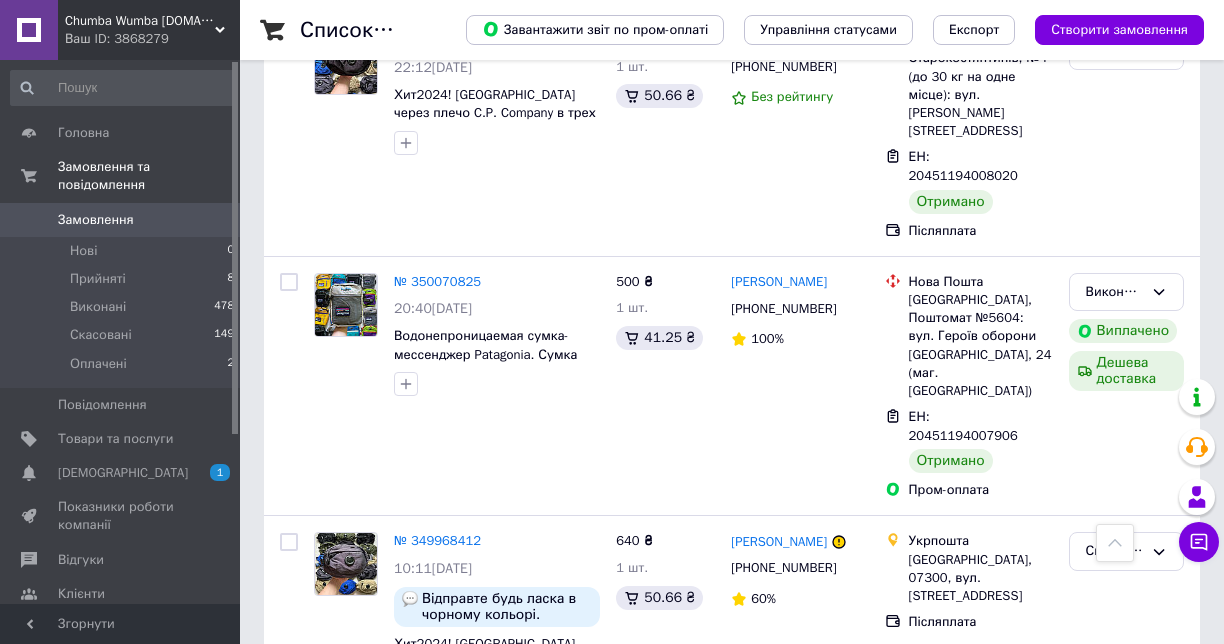 click on "3" at bounding box center [494, 1004] 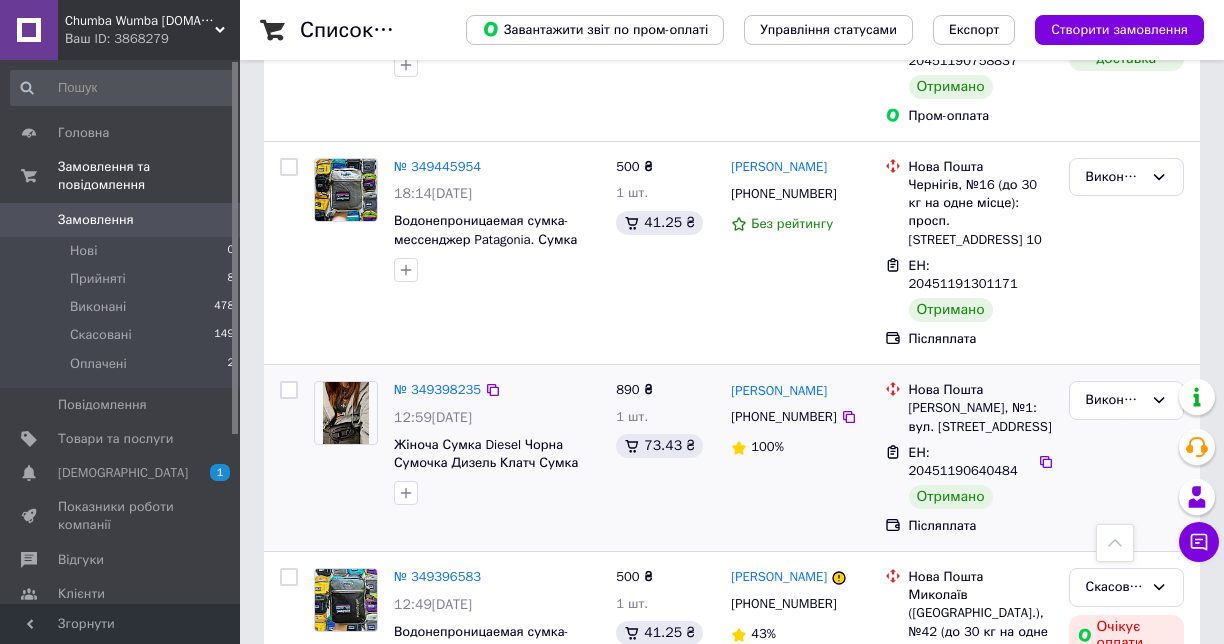 scroll, scrollTop: 1600, scrollLeft: 0, axis: vertical 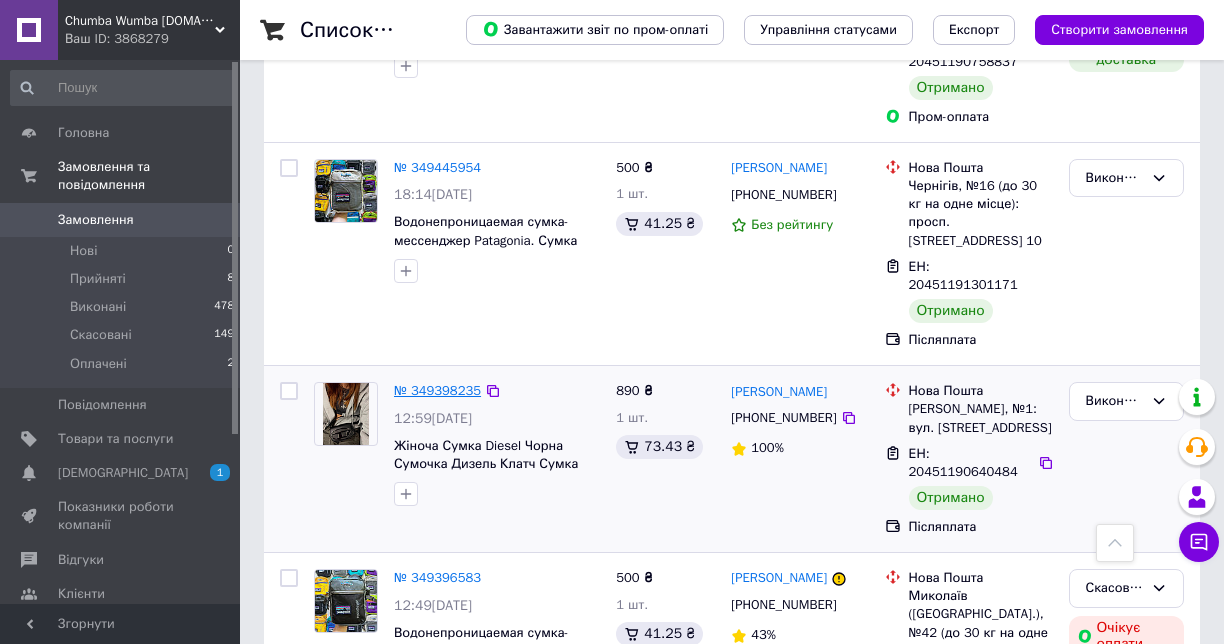 click on "№ 349398235" at bounding box center (437, 390) 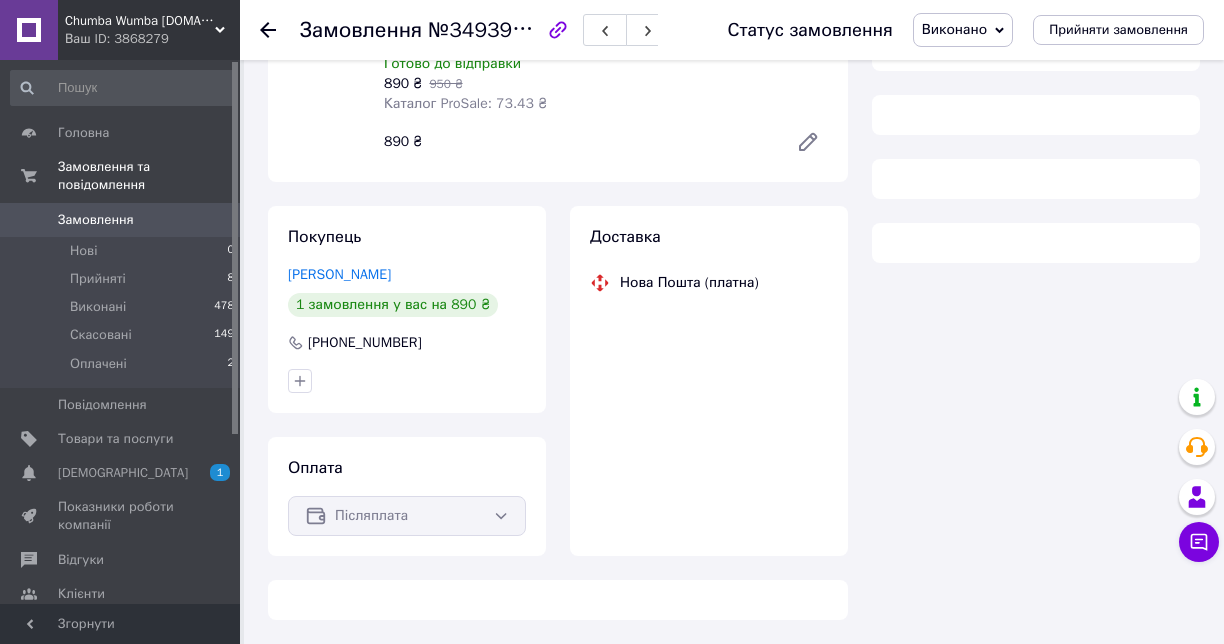 scroll, scrollTop: 754, scrollLeft: 0, axis: vertical 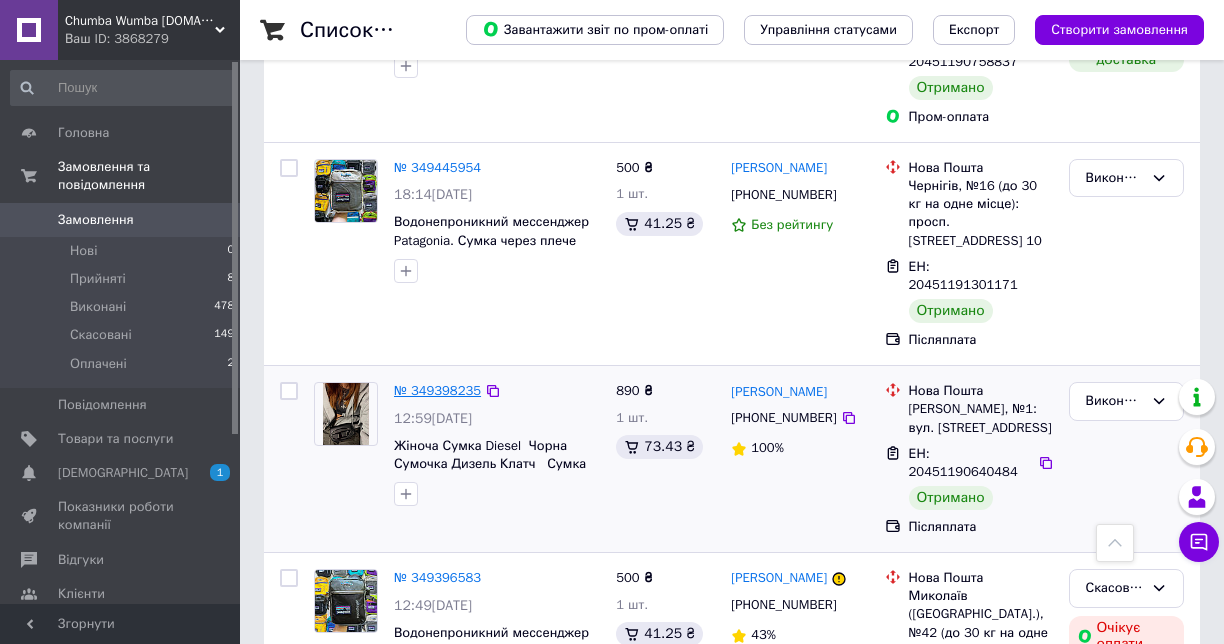 click on "№ 349398235" at bounding box center (437, 390) 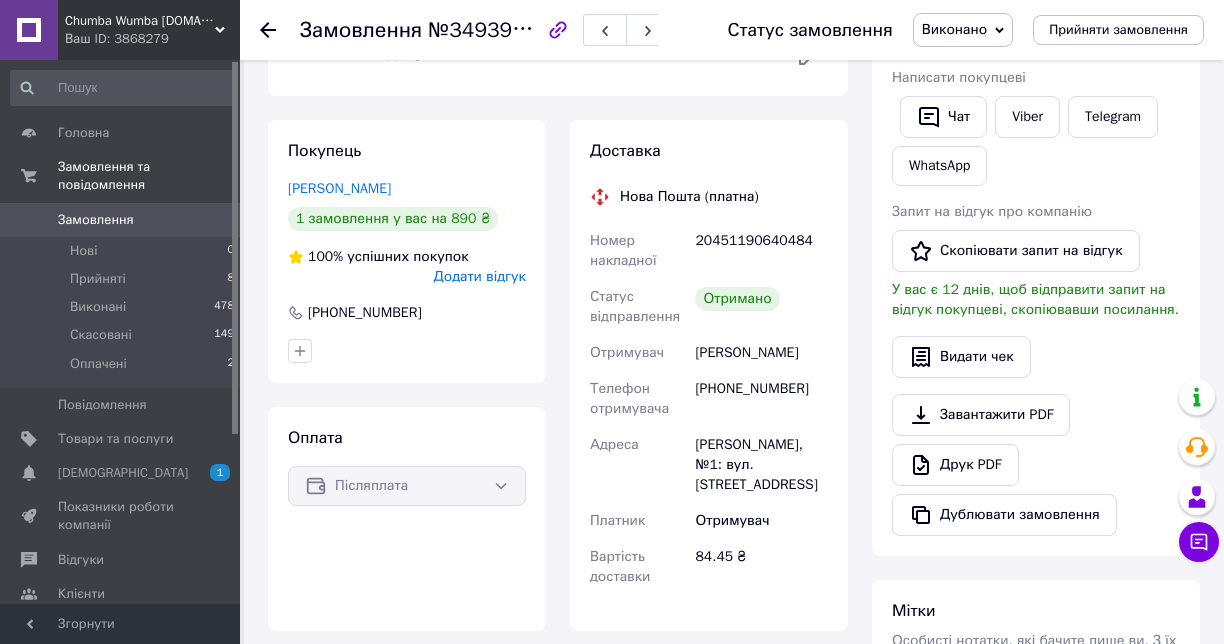 scroll, scrollTop: 454, scrollLeft: 0, axis: vertical 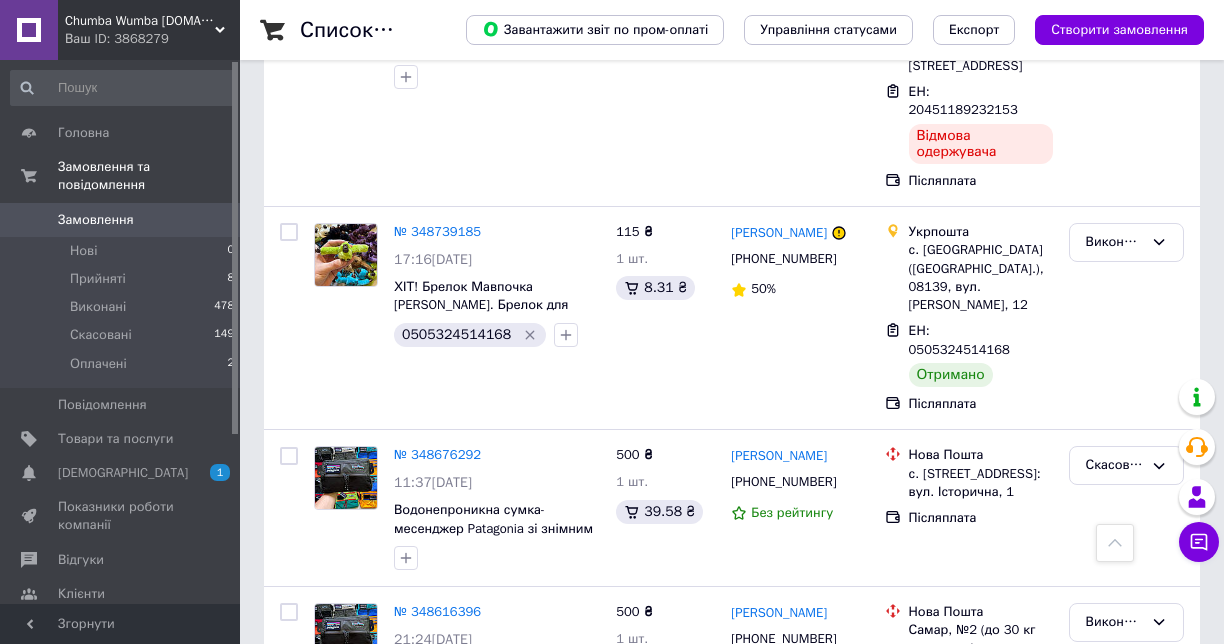 click on "4" at bounding box center [539, 1041] 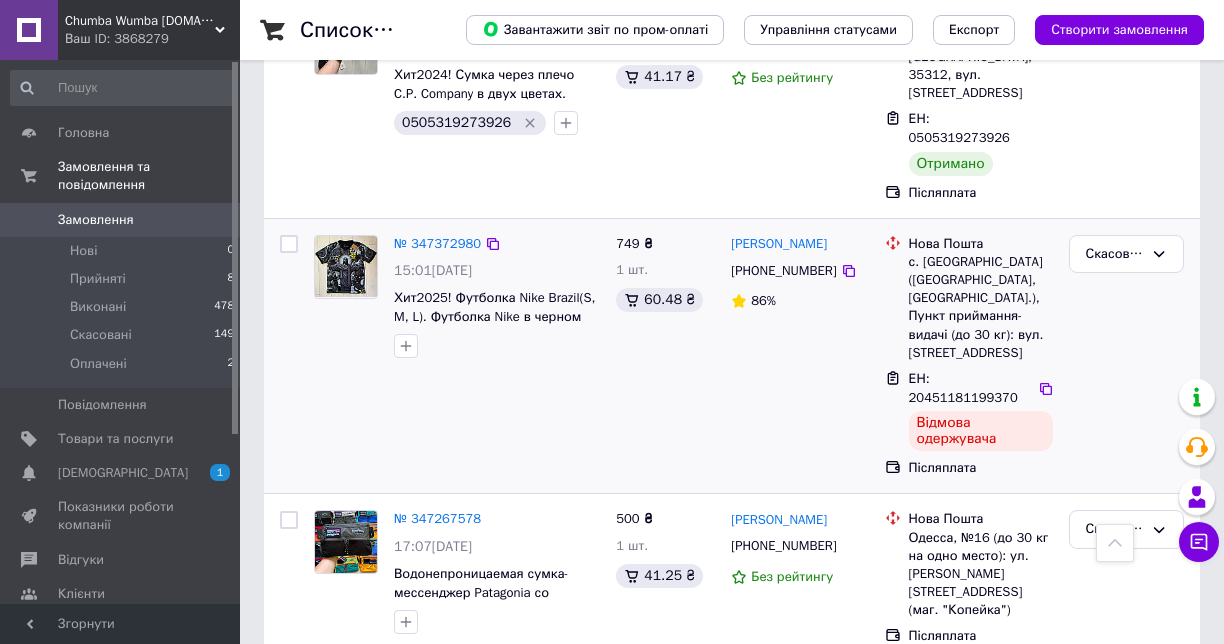 scroll, scrollTop: 3641, scrollLeft: 0, axis: vertical 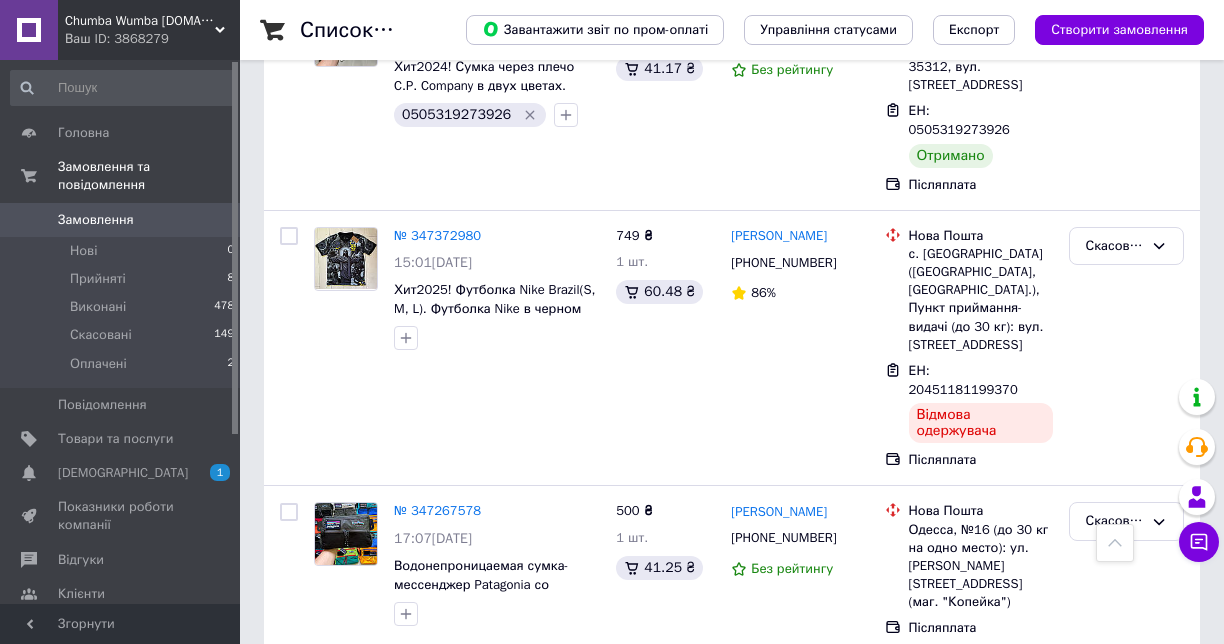 click on "5" at bounding box center [584, 1200] 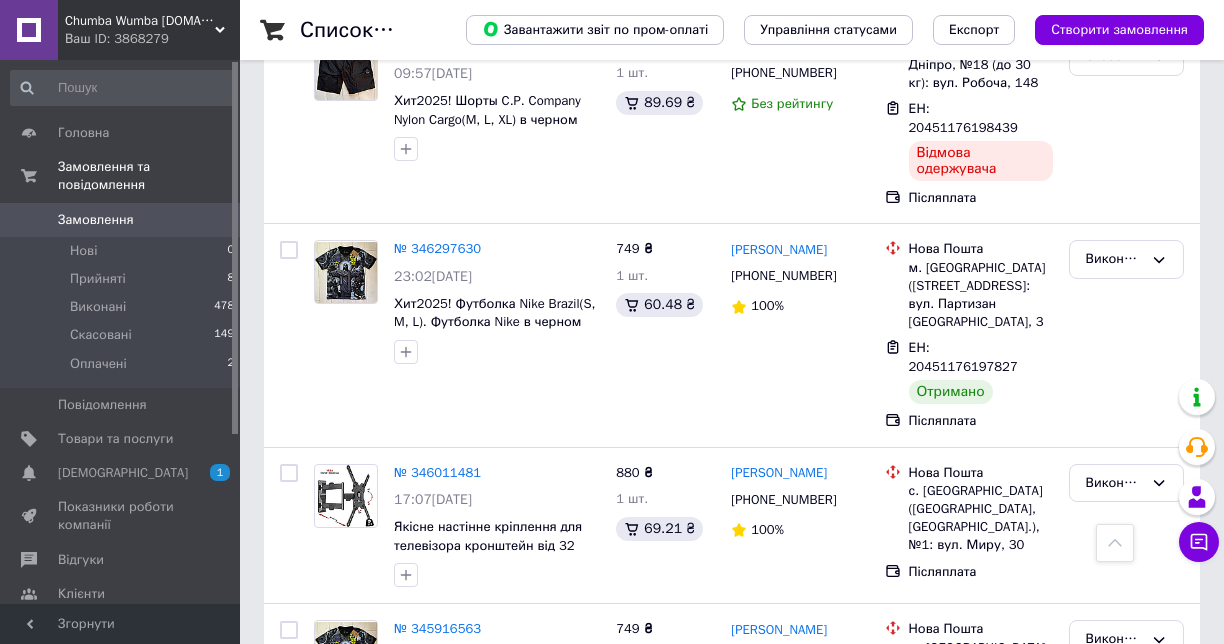 scroll, scrollTop: 3667, scrollLeft: 0, axis: vertical 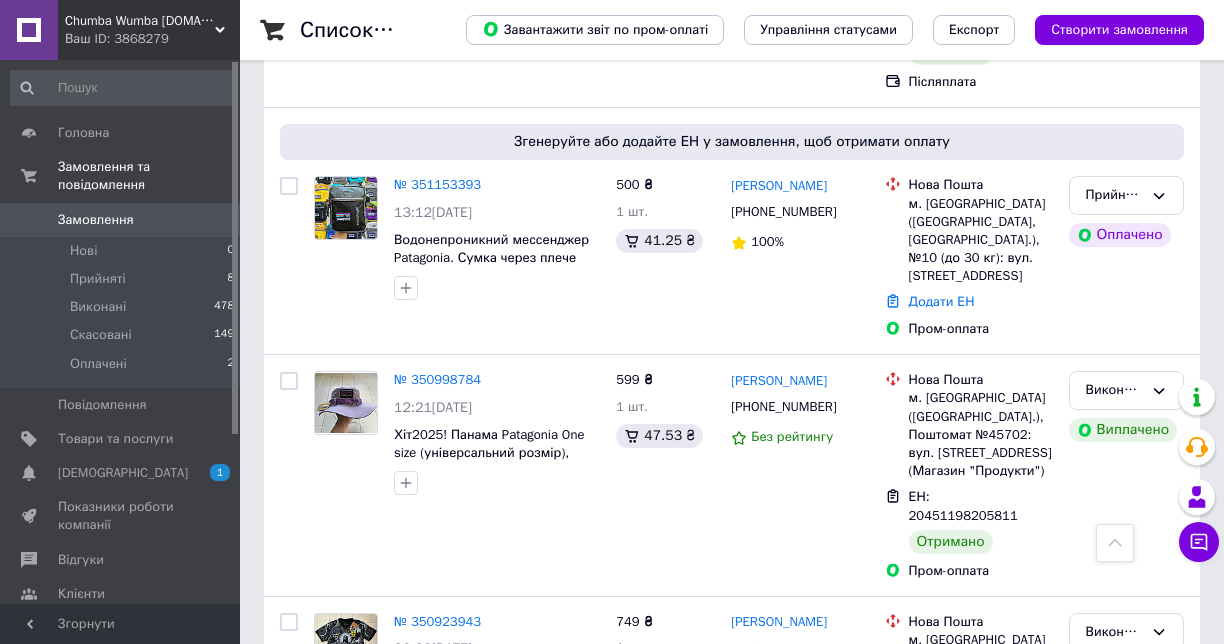 click on "2" at bounding box center (327, 1057) 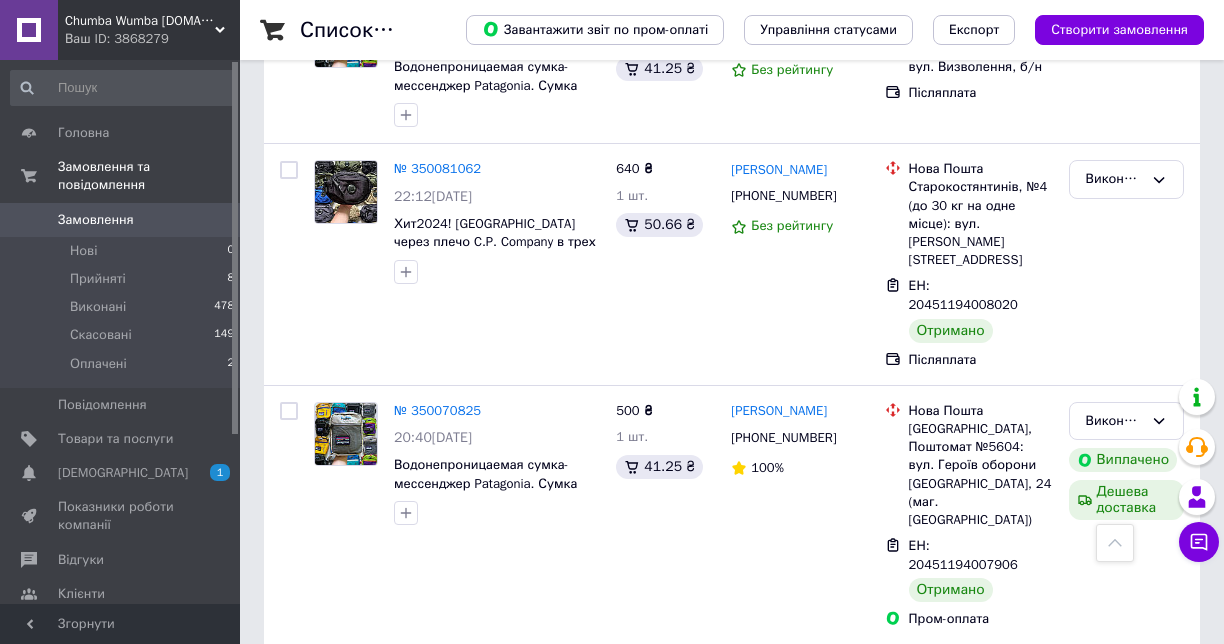 scroll, scrollTop: 3529, scrollLeft: 0, axis: vertical 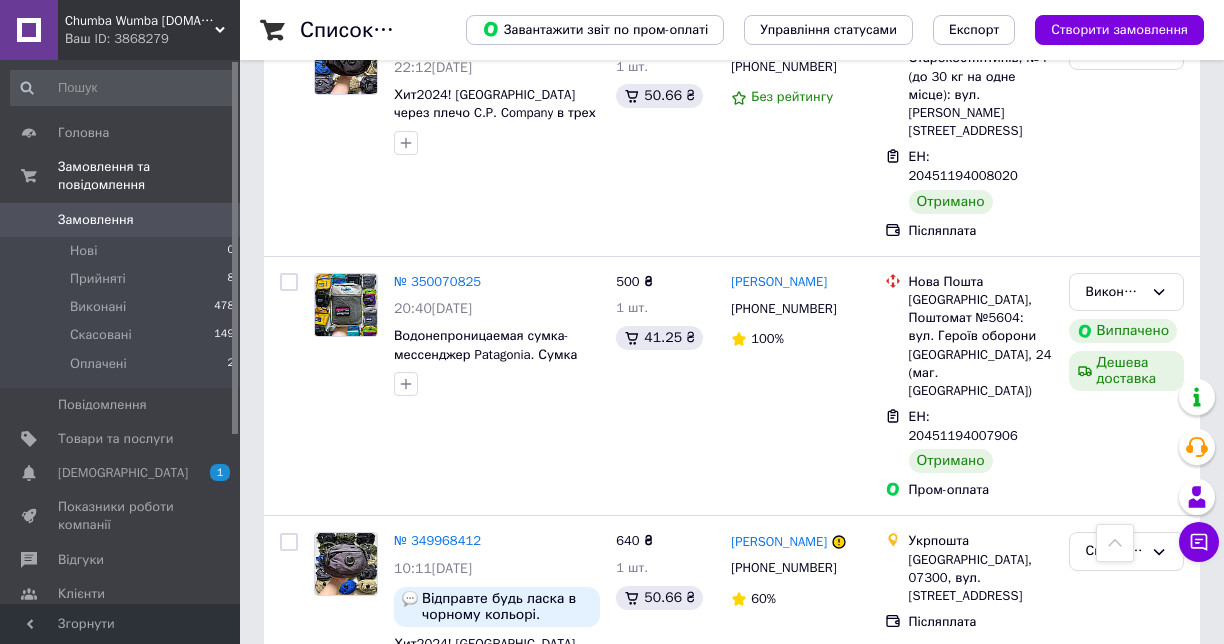 click on "3" at bounding box center (494, 1004) 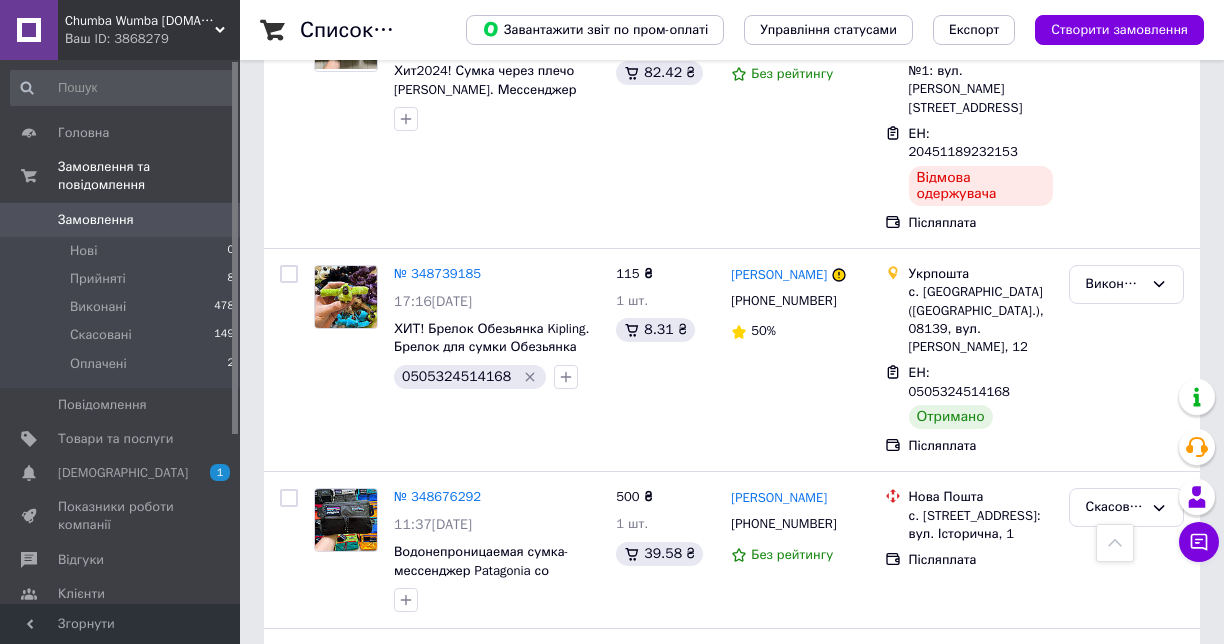 scroll, scrollTop: 3601, scrollLeft: 0, axis: vertical 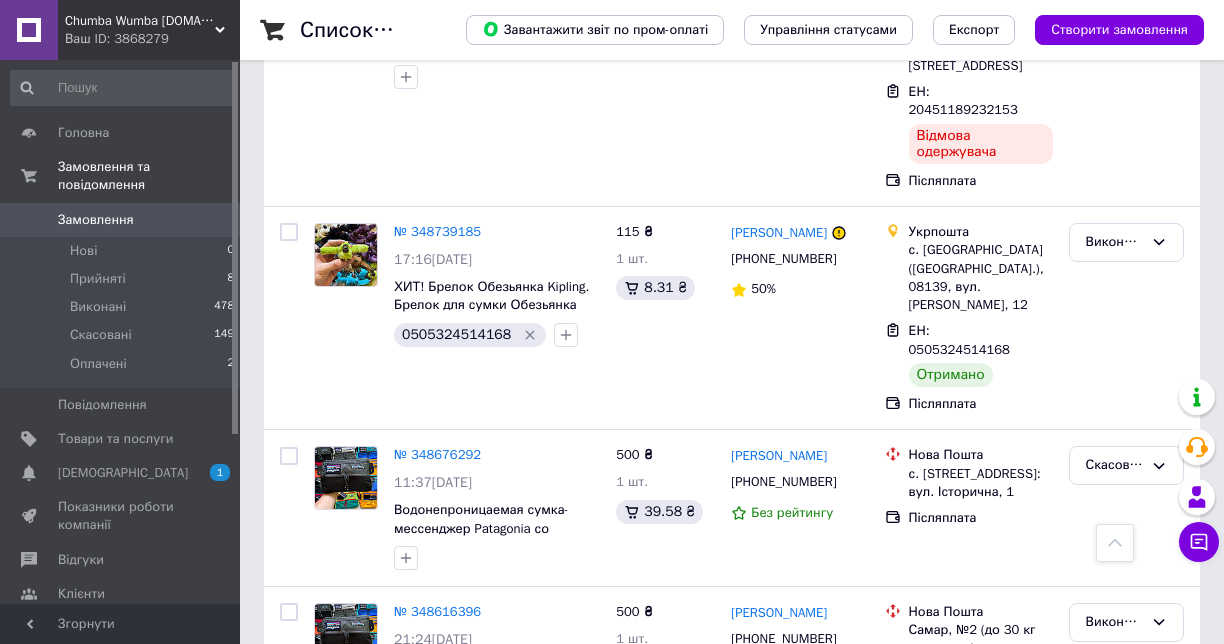 click on "4" at bounding box center [539, 1041] 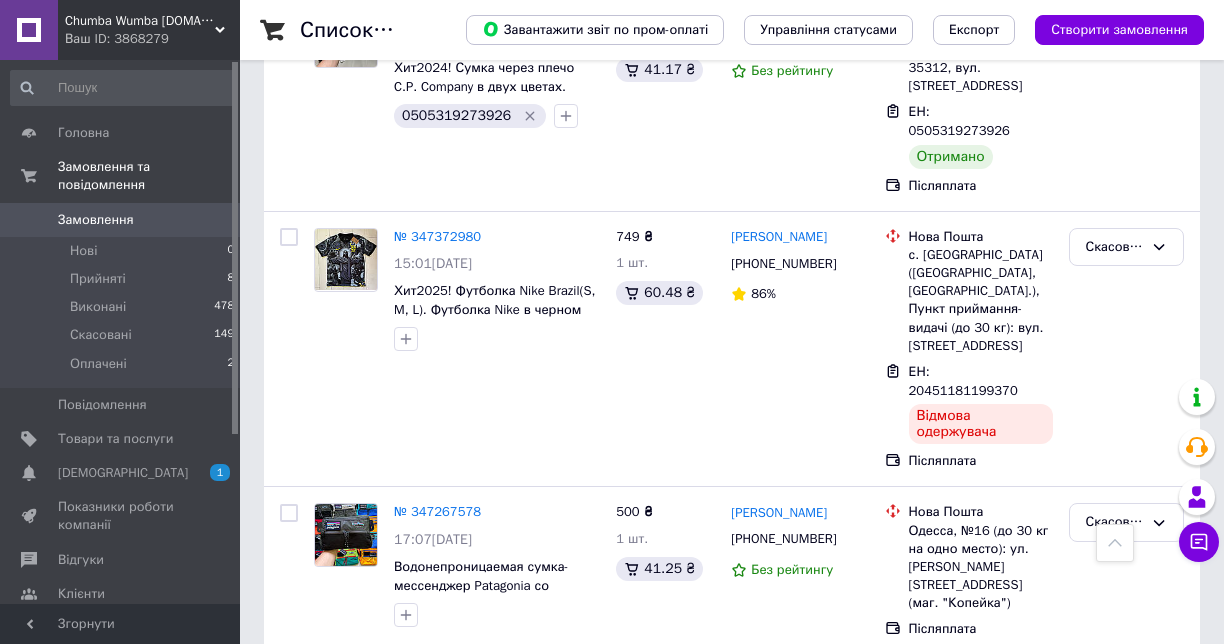 scroll, scrollTop: 3641, scrollLeft: 0, axis: vertical 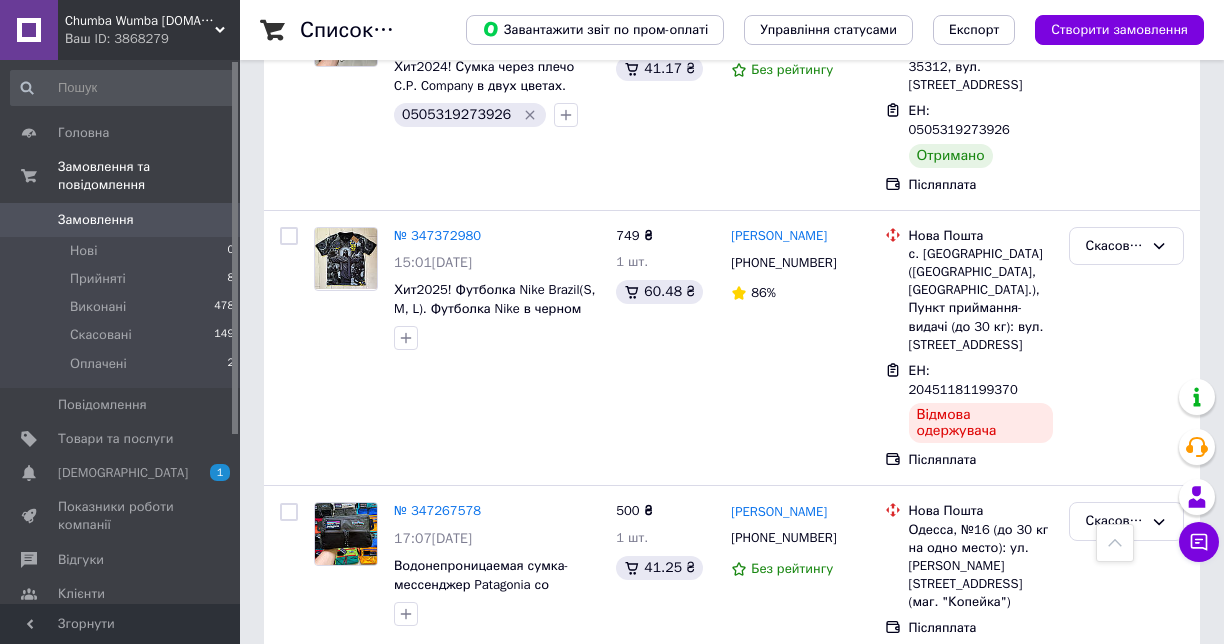 click on "5" at bounding box center [584, 1200] 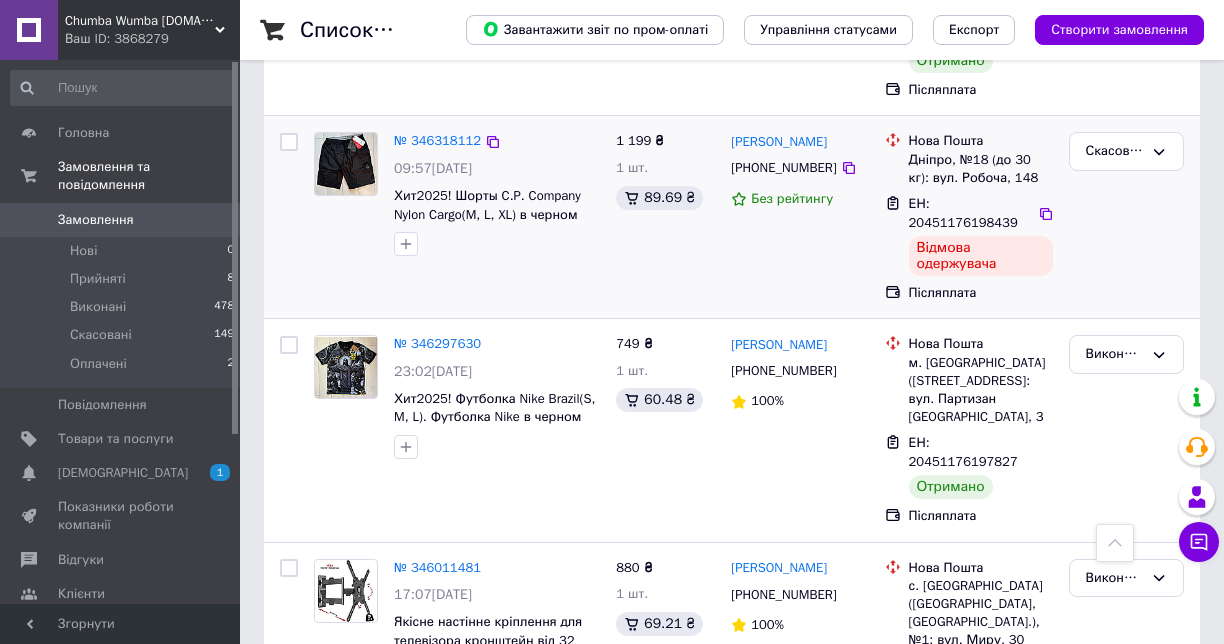 scroll, scrollTop: 3600, scrollLeft: 0, axis: vertical 